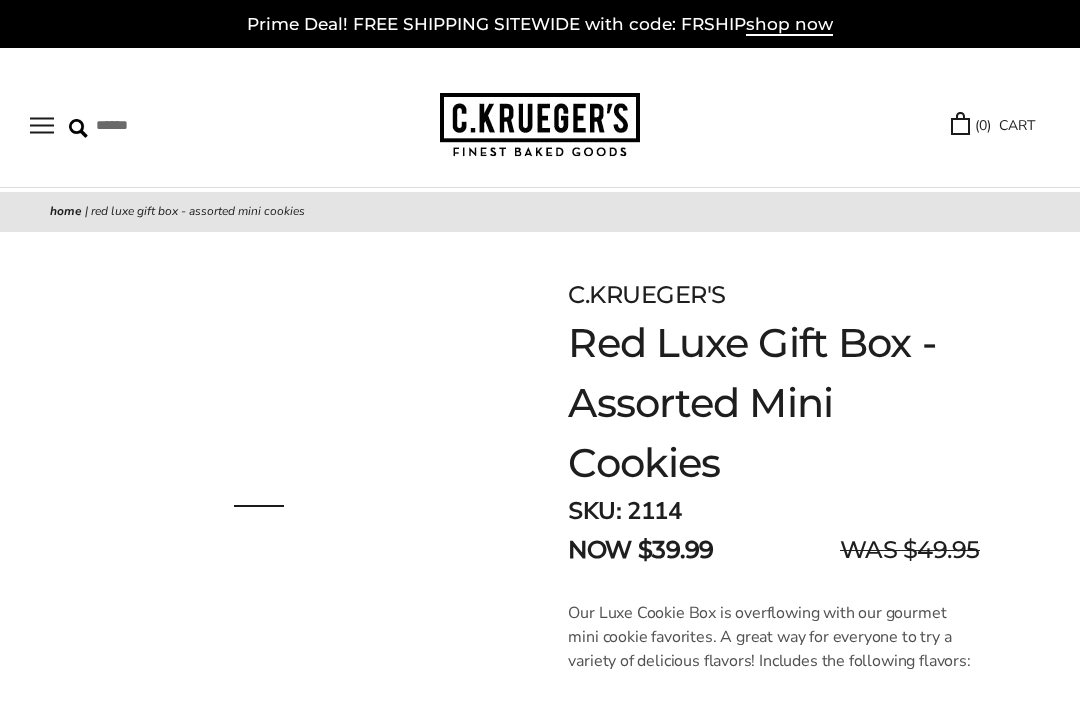 scroll, scrollTop: 0, scrollLeft: 0, axis: both 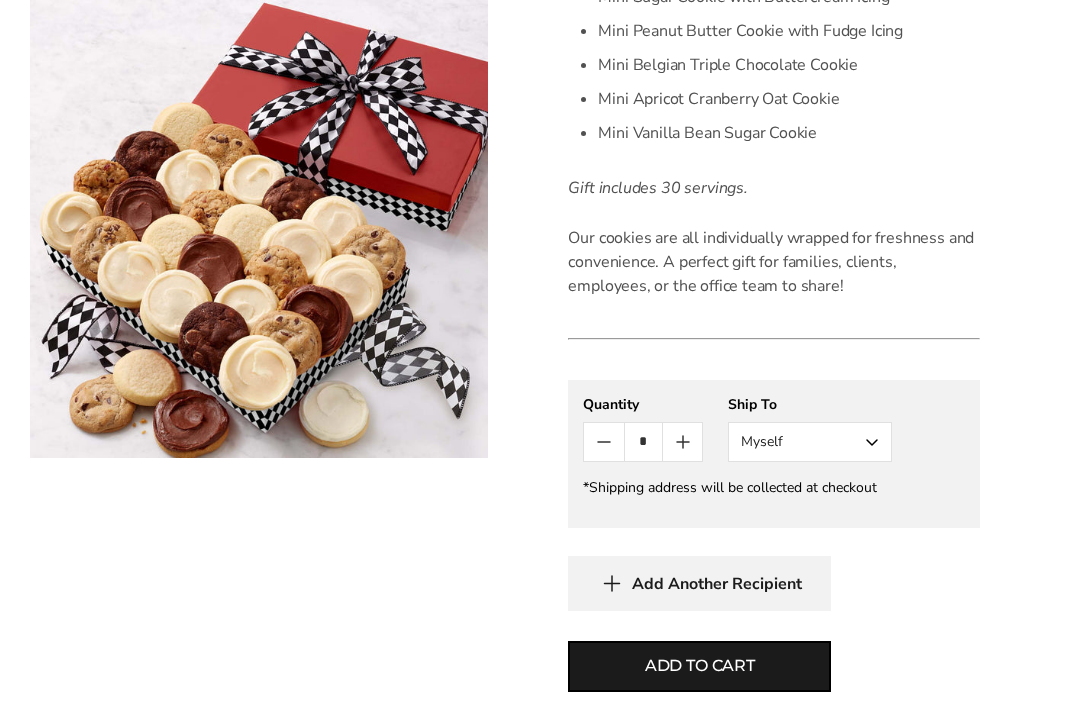click on "Myself" at bounding box center [810, 442] 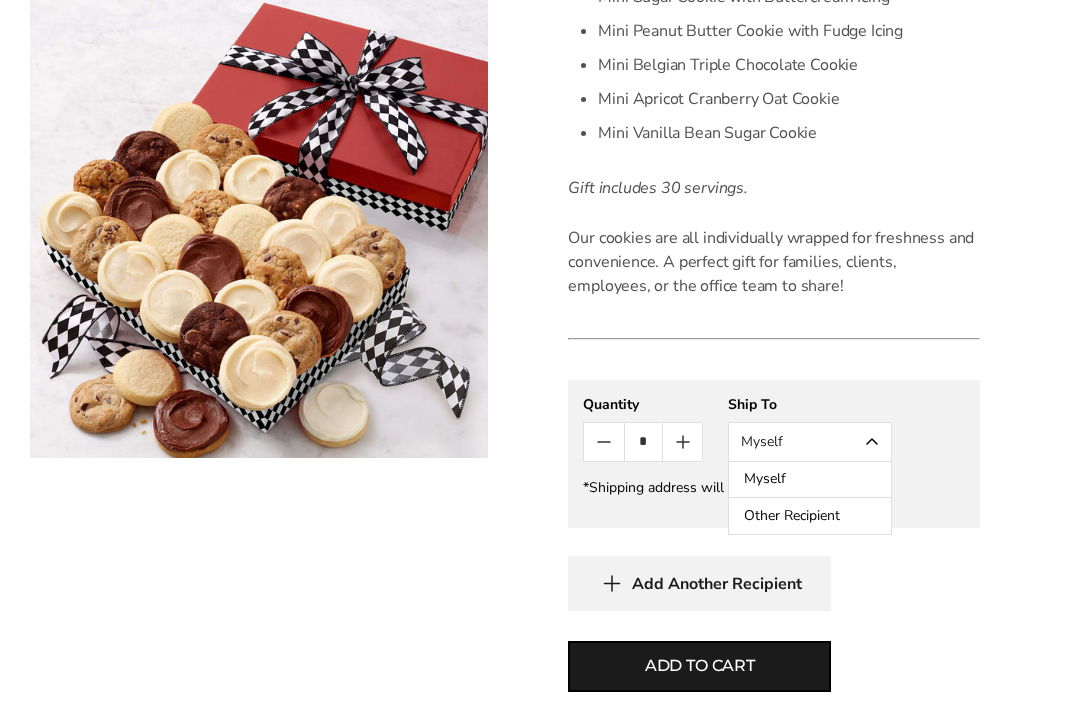 click on "Other Recipient" at bounding box center (810, 516) 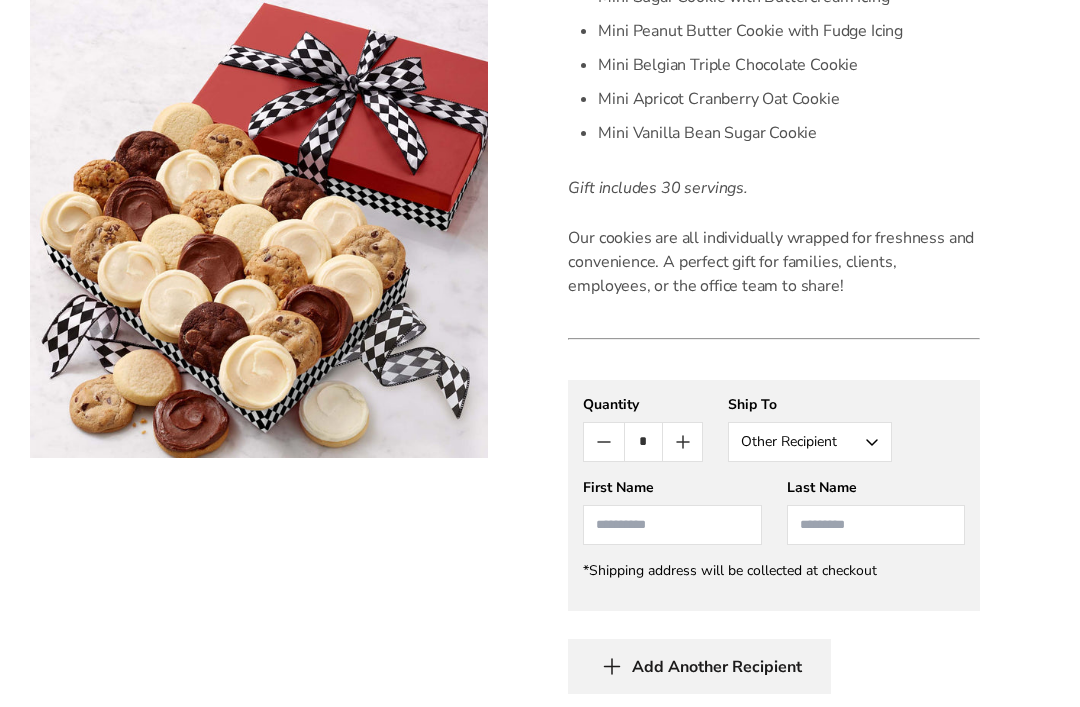 click at bounding box center [672, 525] 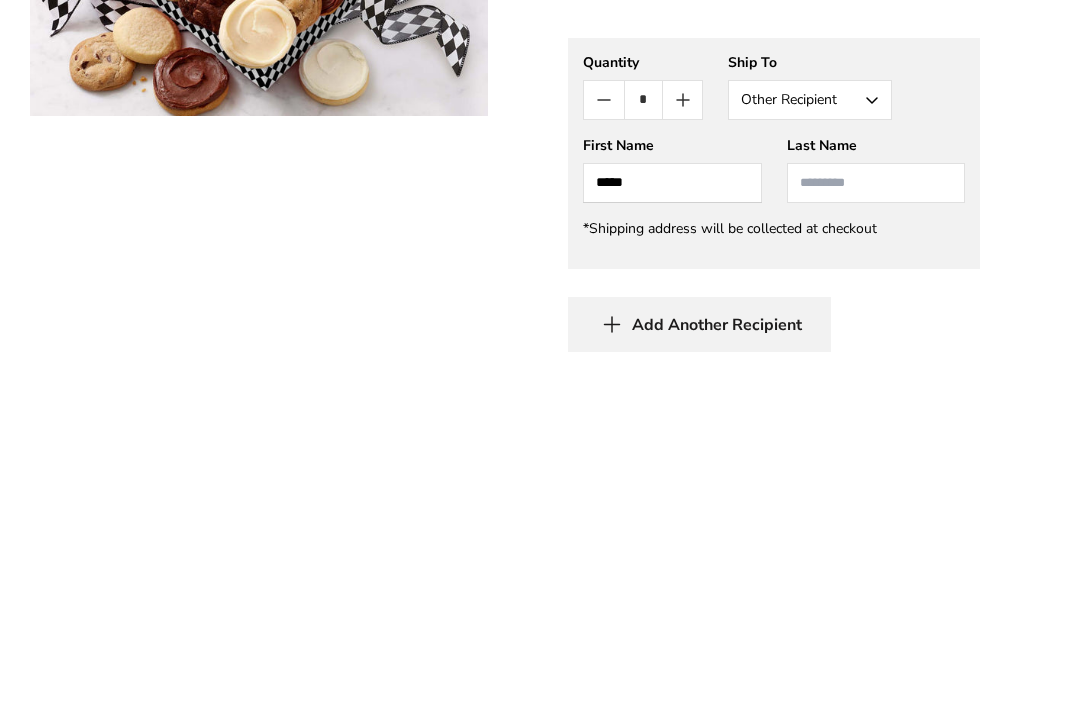 type on "*****" 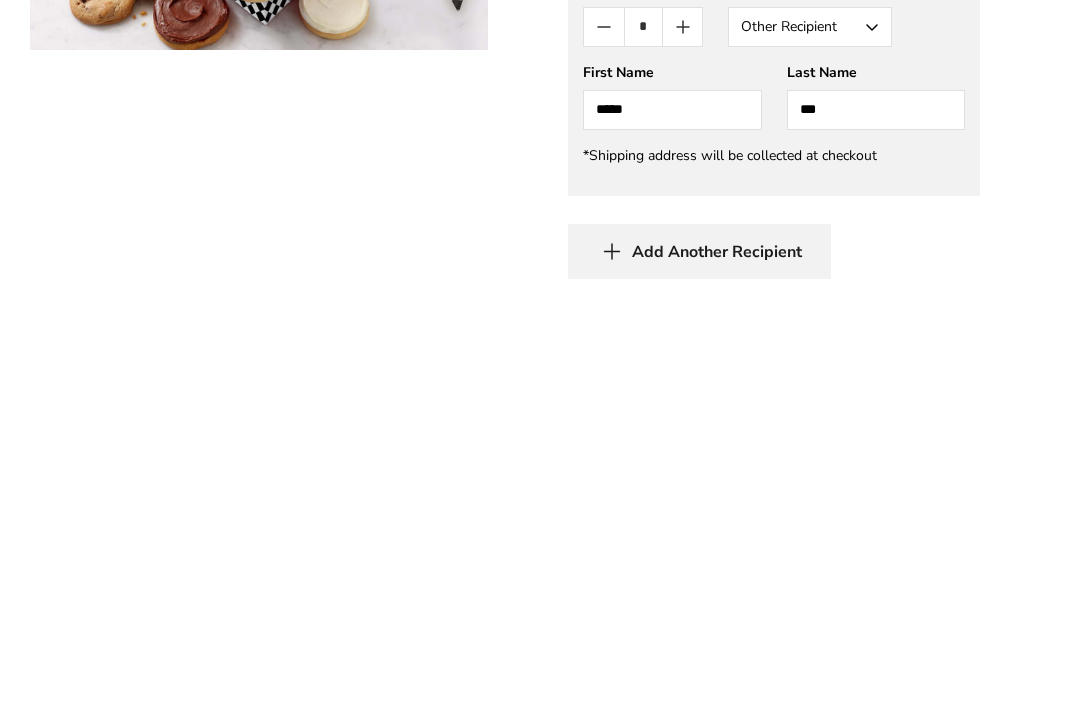 scroll, scrollTop: 760, scrollLeft: 0, axis: vertical 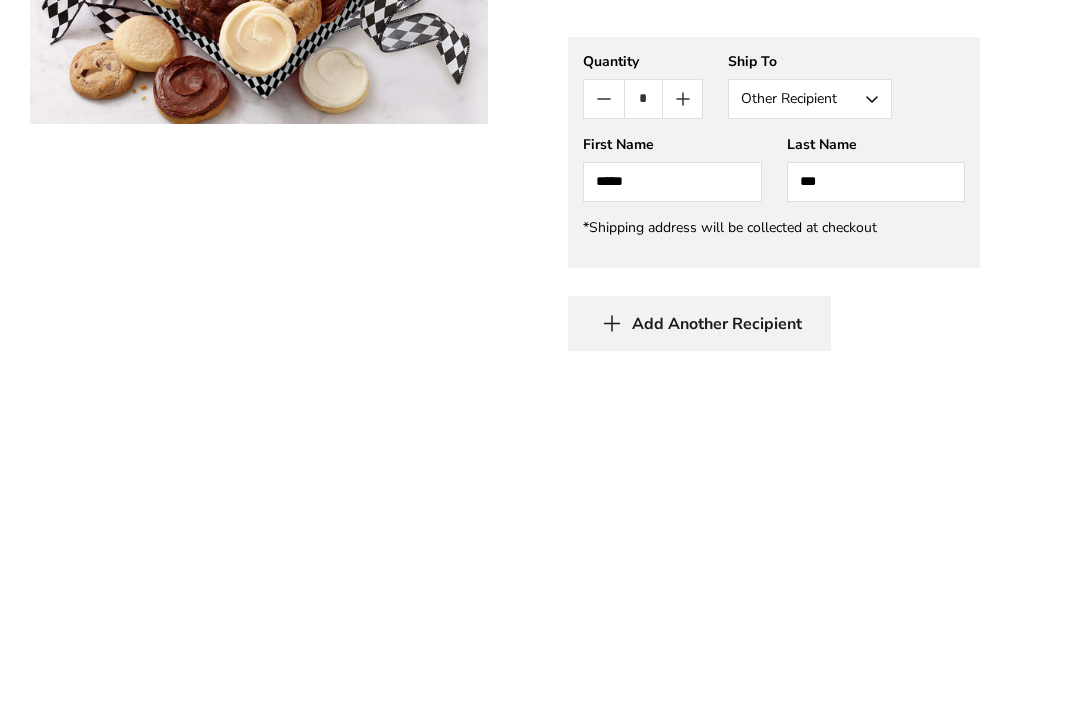 type on "***" 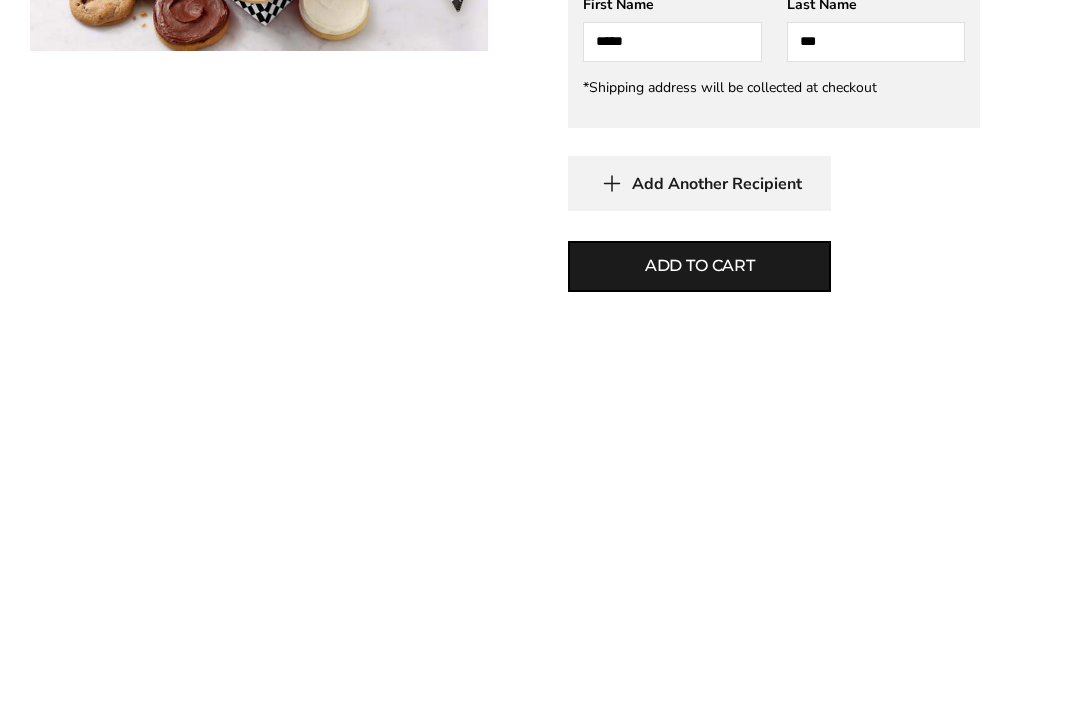 click on "Add to cart" at bounding box center (699, 674) 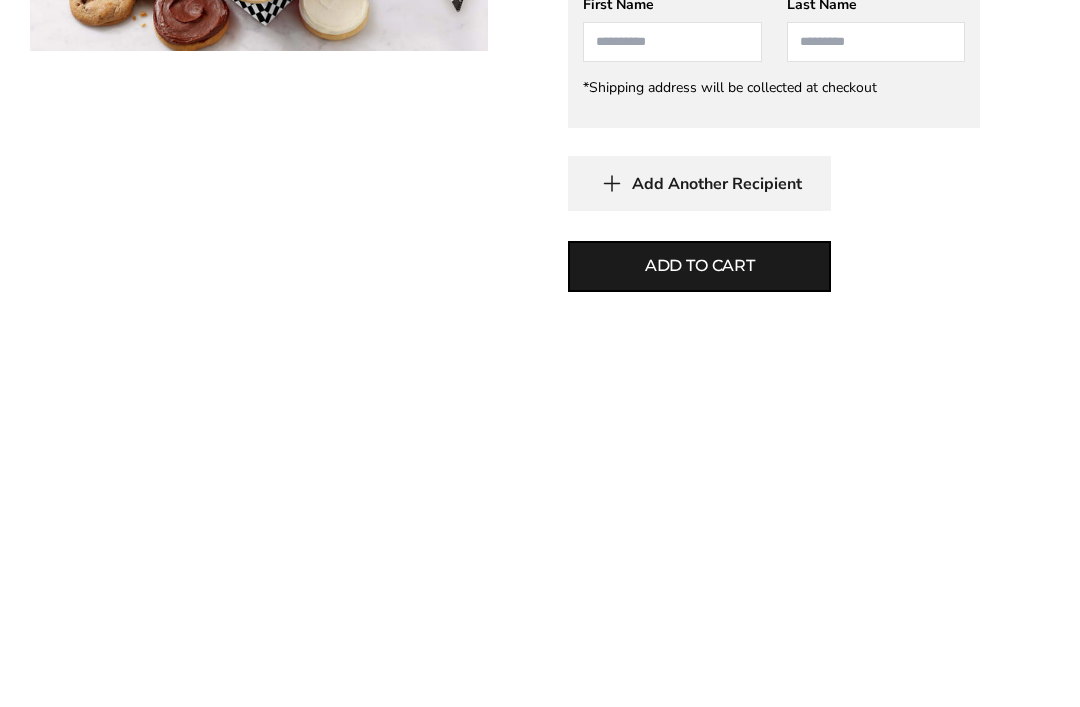 scroll, scrollTop: 1235, scrollLeft: 0, axis: vertical 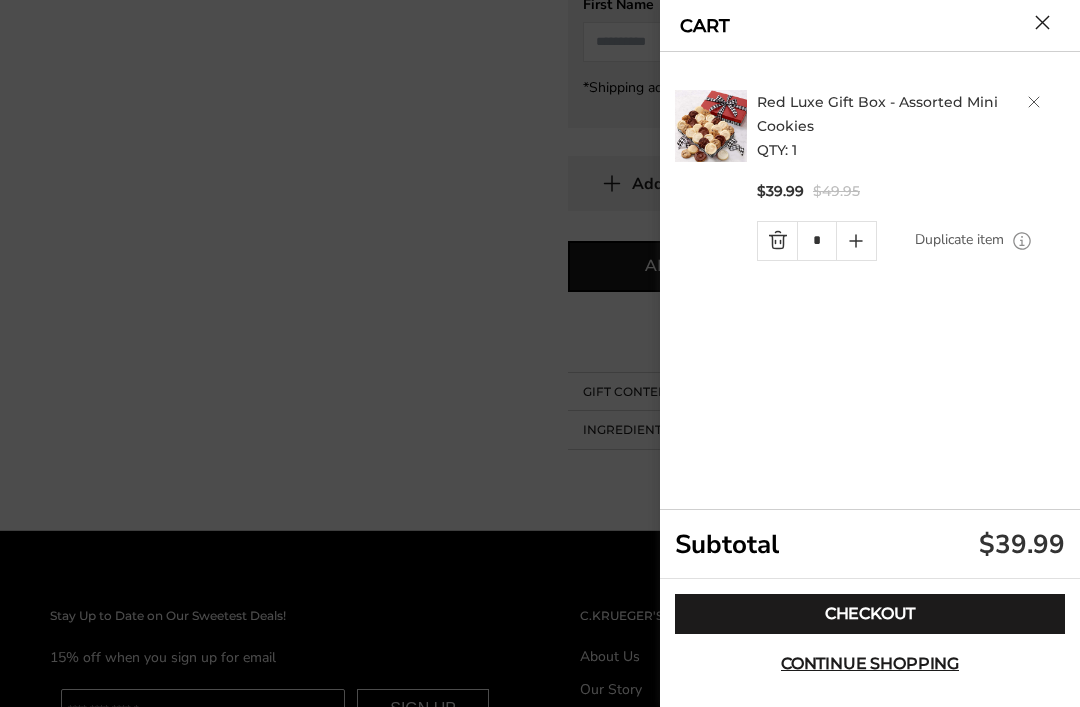 click on "Checkout" at bounding box center (870, 614) 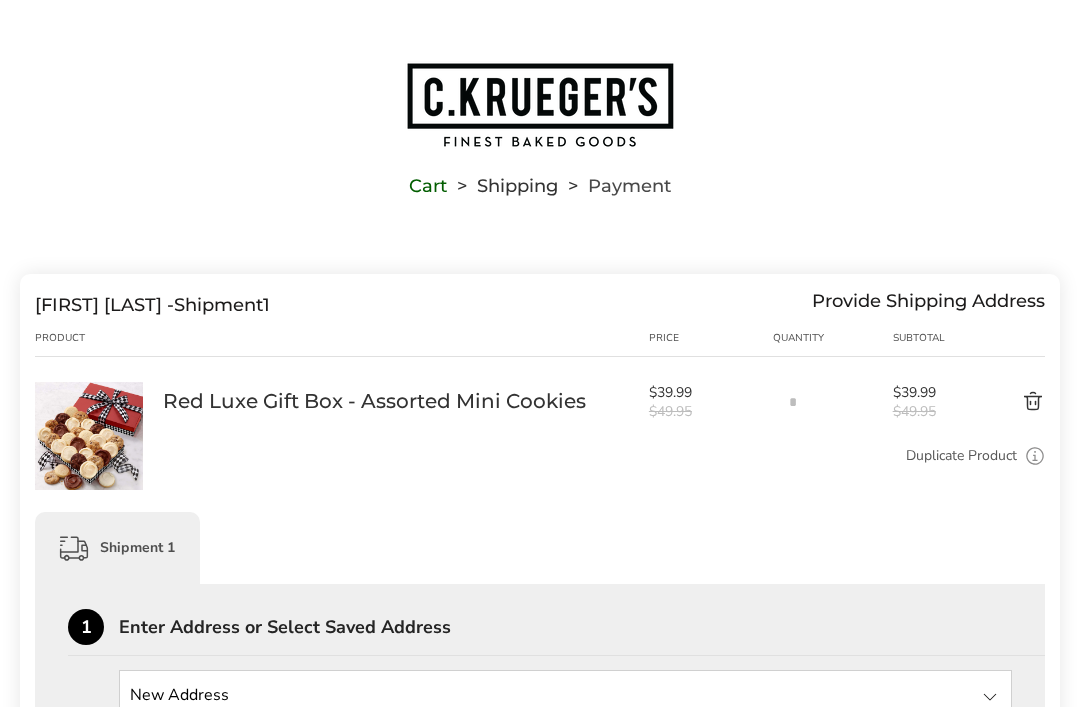 scroll, scrollTop: 0, scrollLeft: 0, axis: both 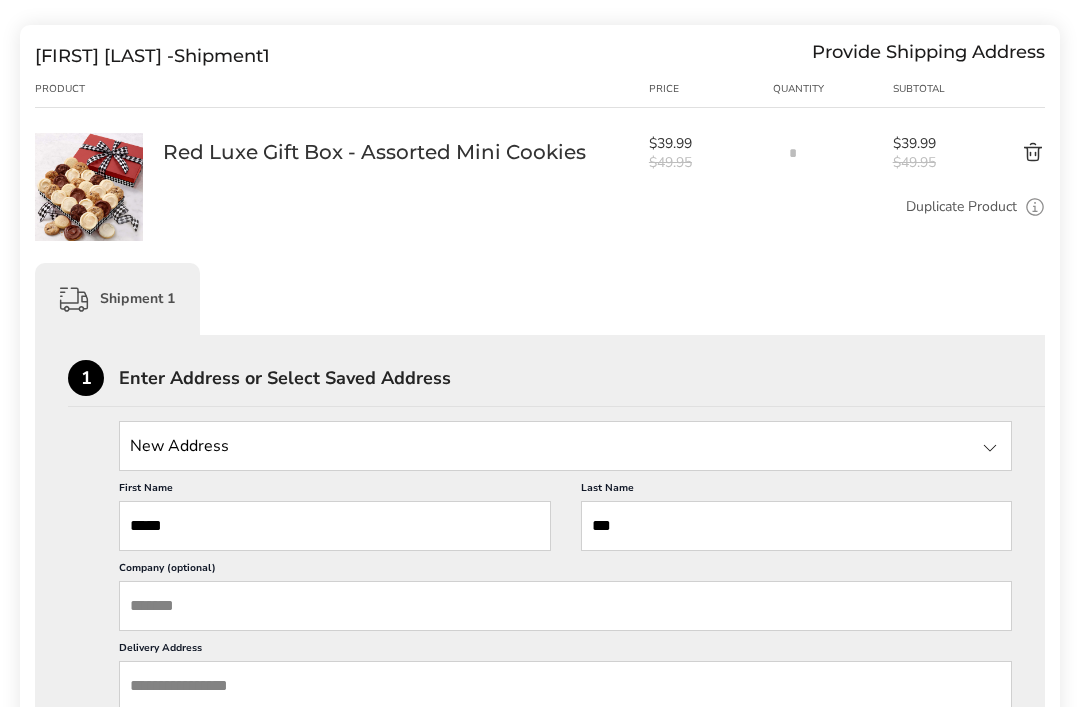click on "*****" at bounding box center (335, 527) 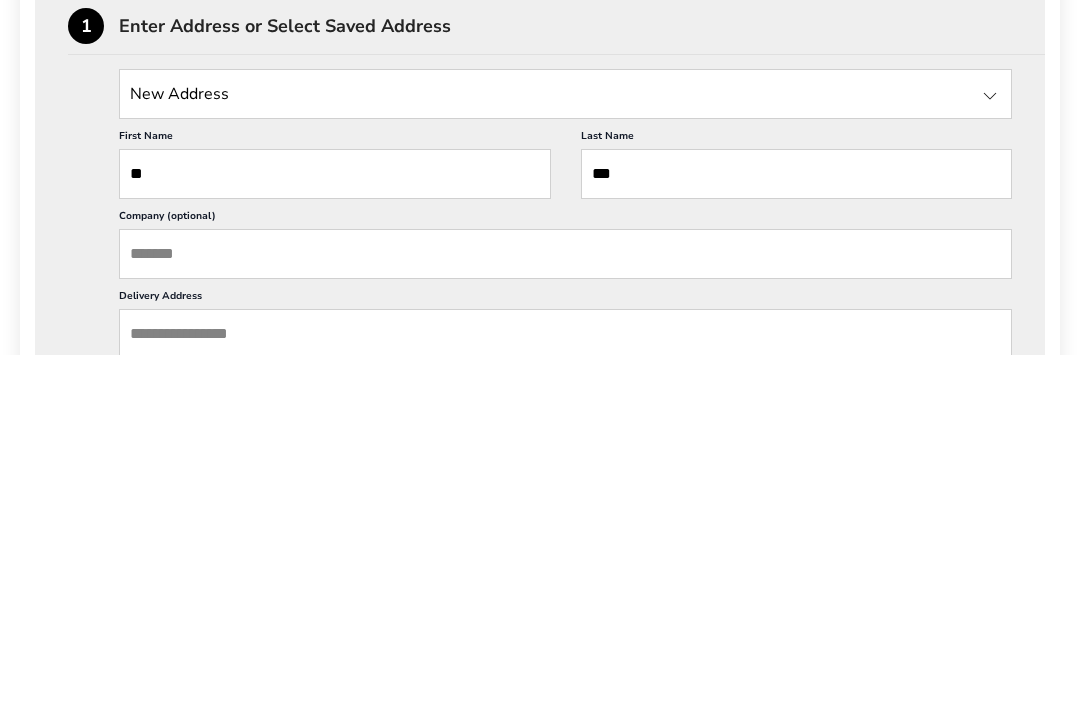 type on "*" 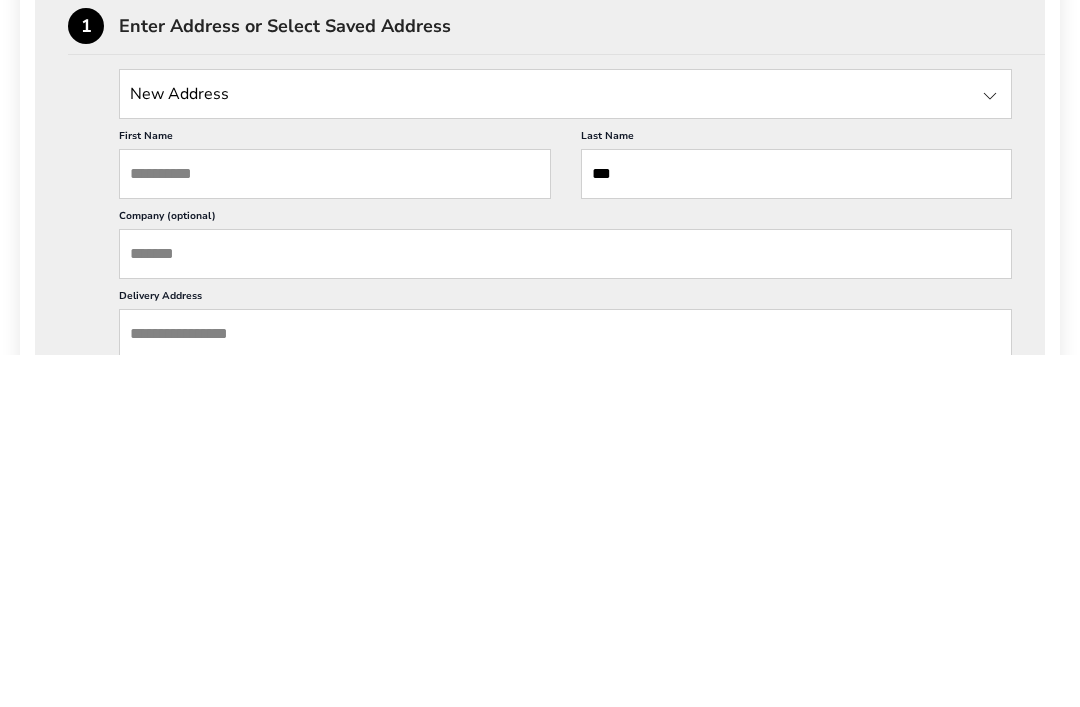 type on "*" 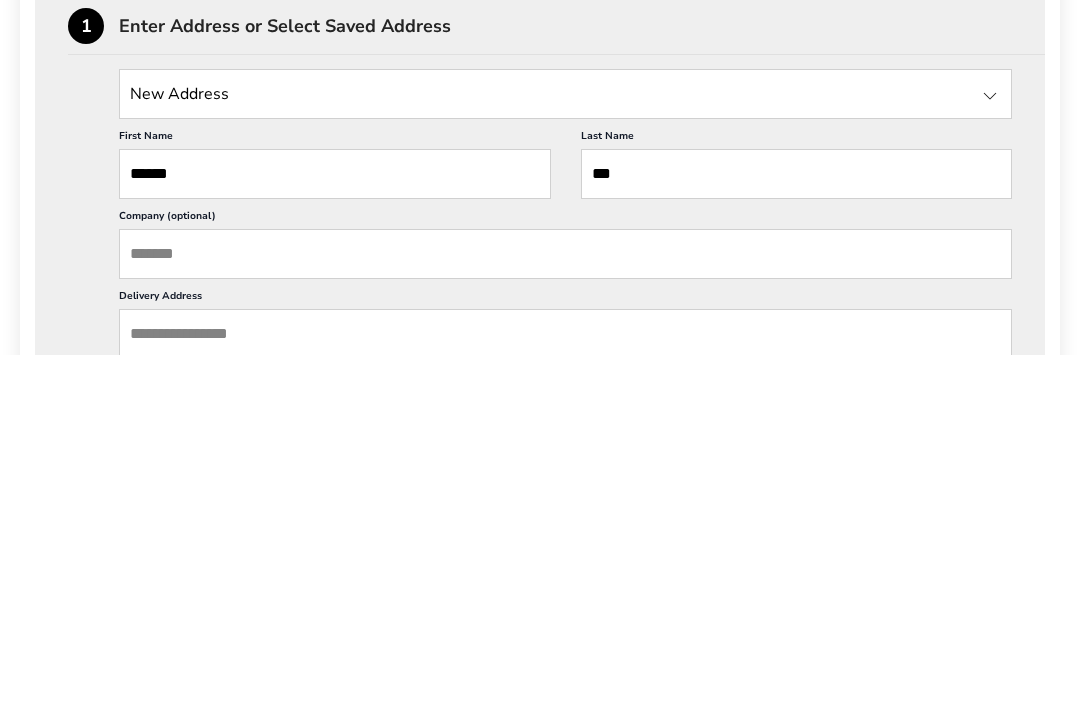 type on "******" 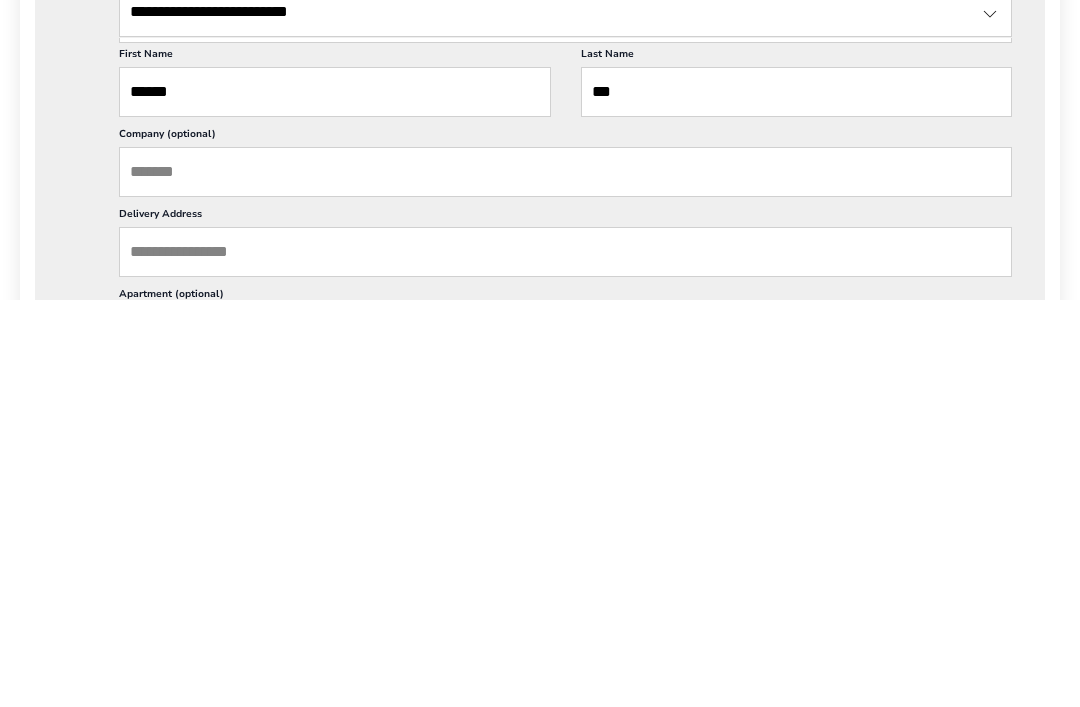 scroll, scrollTop: 277, scrollLeft: 0, axis: vertical 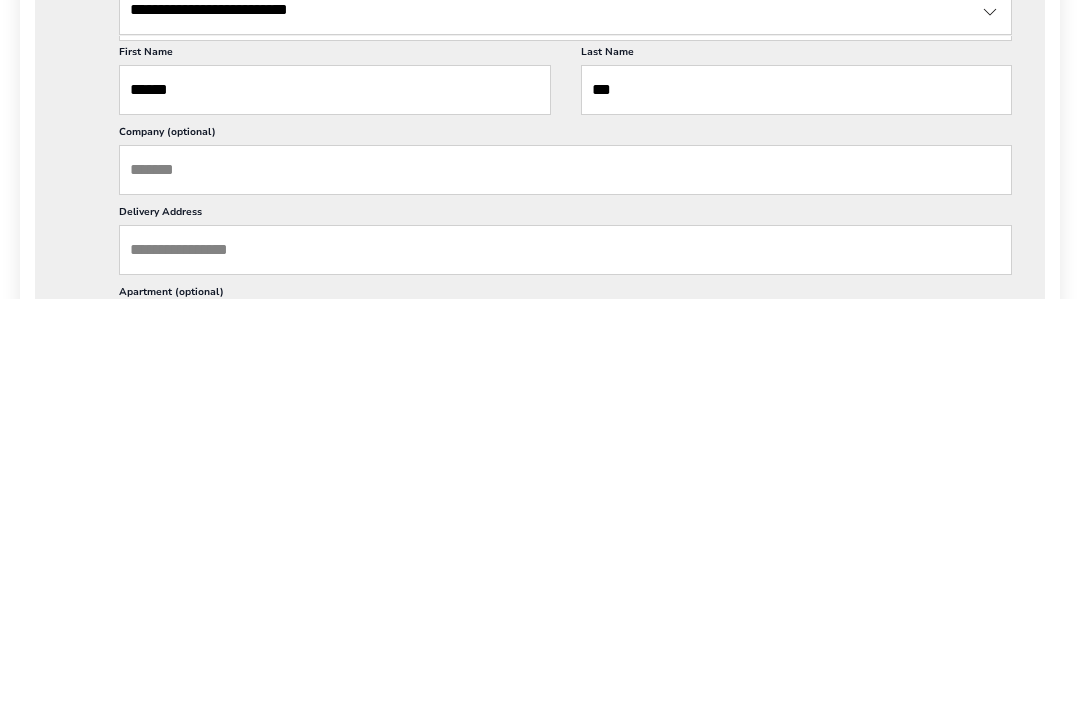 type on "**********" 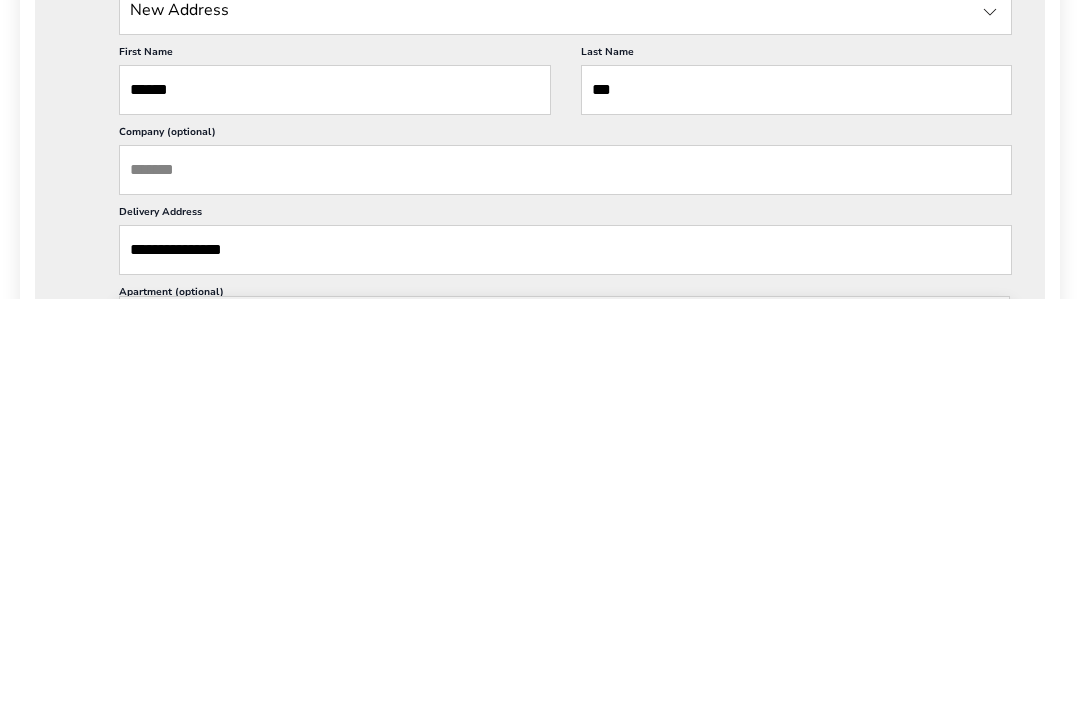 click on "[CITY] [STATE] [POSTAL_CODE]" at bounding box center [403, 720] 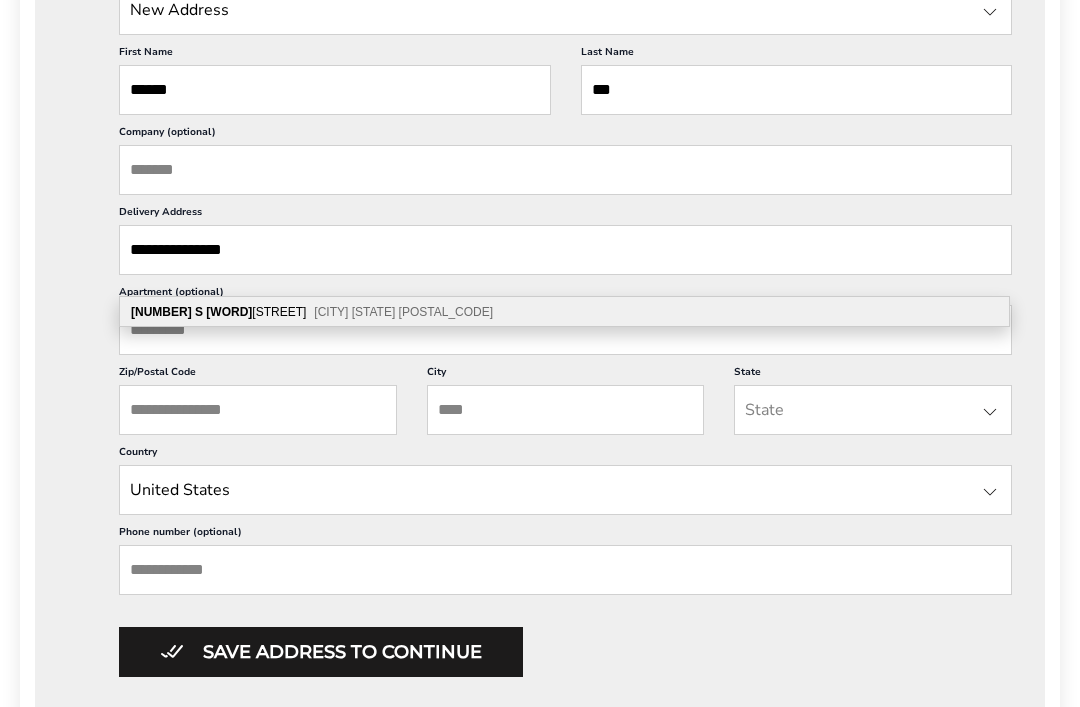 type on "**********" 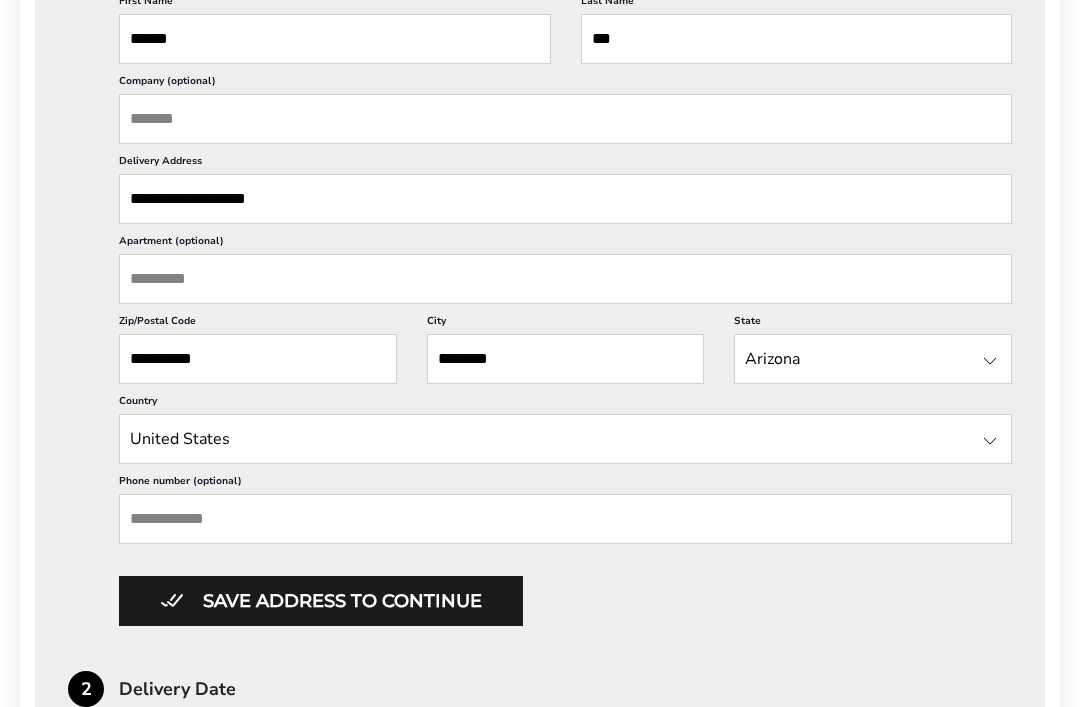 scroll, scrollTop: 736, scrollLeft: 0, axis: vertical 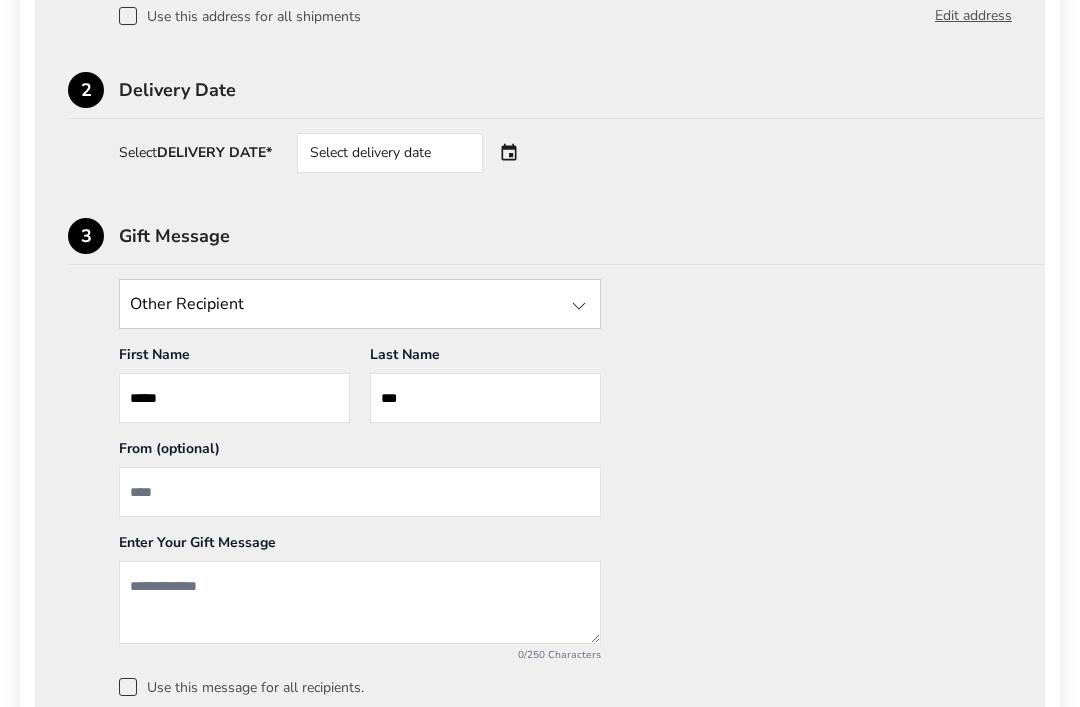 click at bounding box center (579, 306) 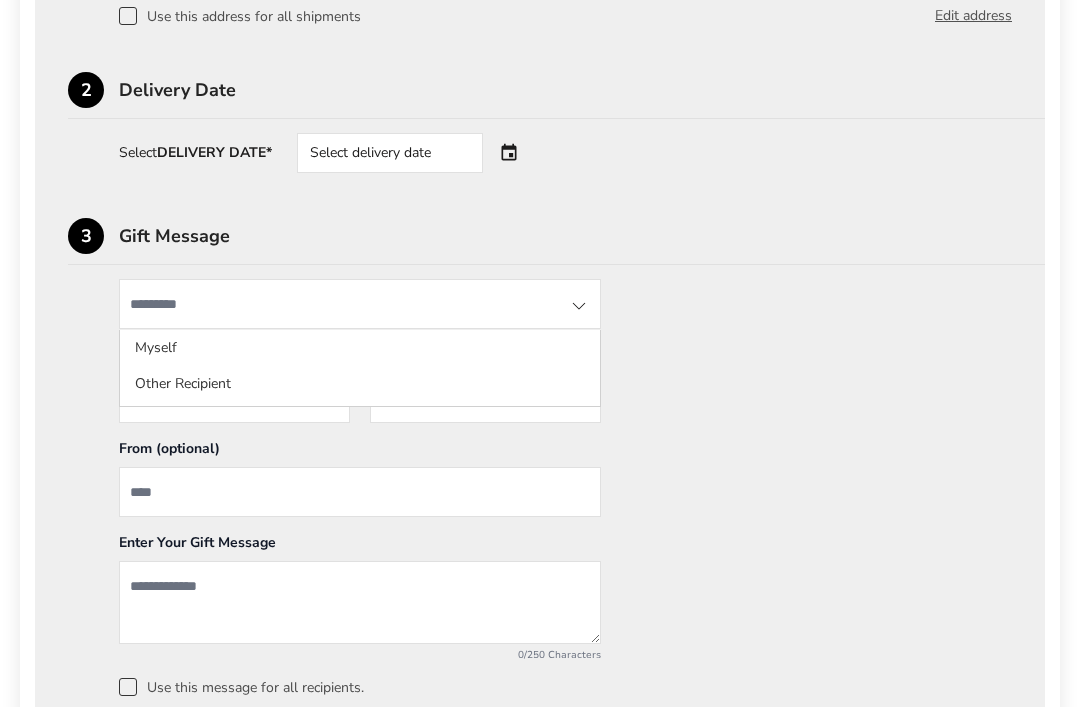 click on "Other Recipient" 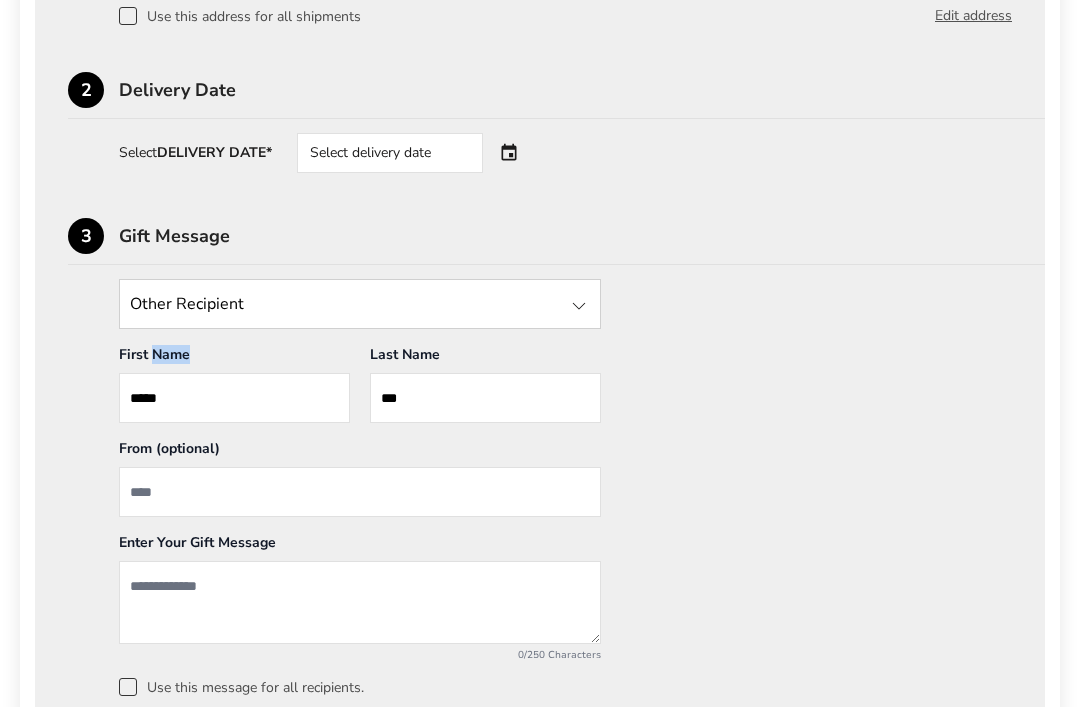 click on "Other Recipient Myself  Other Recipient  First Name  * Enter recipient name ***** Last Name  * Enter your name *** From (optional) Enter Your Gift Message 0/250 Characters  Use this message for all recipients." at bounding box center (540, 487) 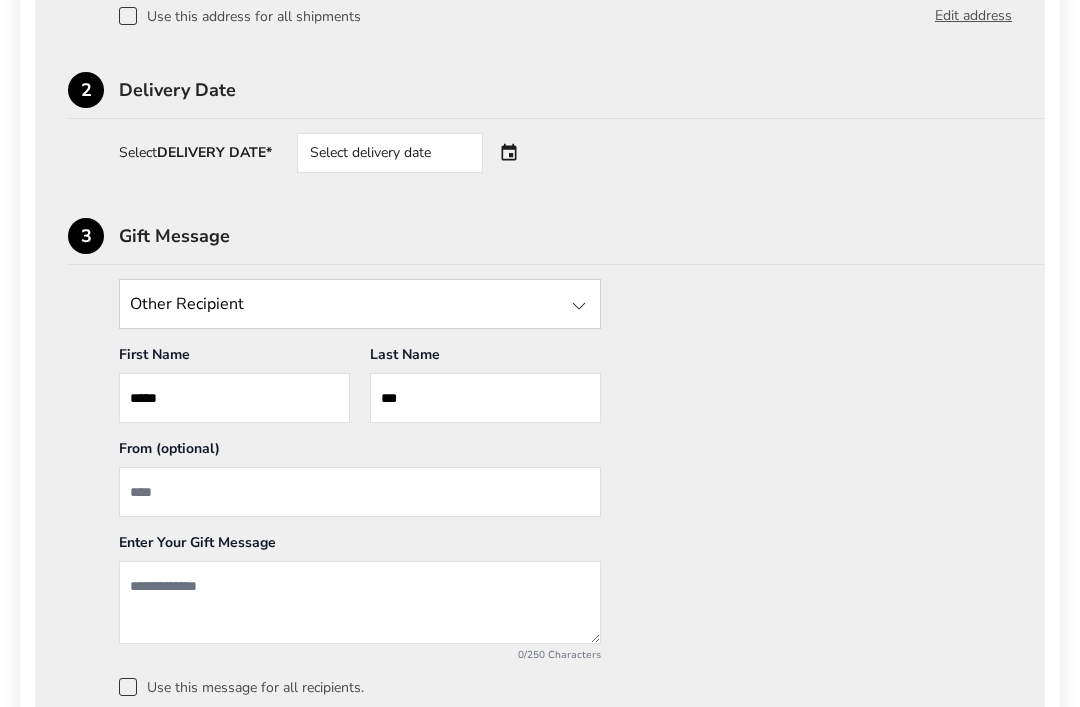 click on "*****" at bounding box center [234, 398] 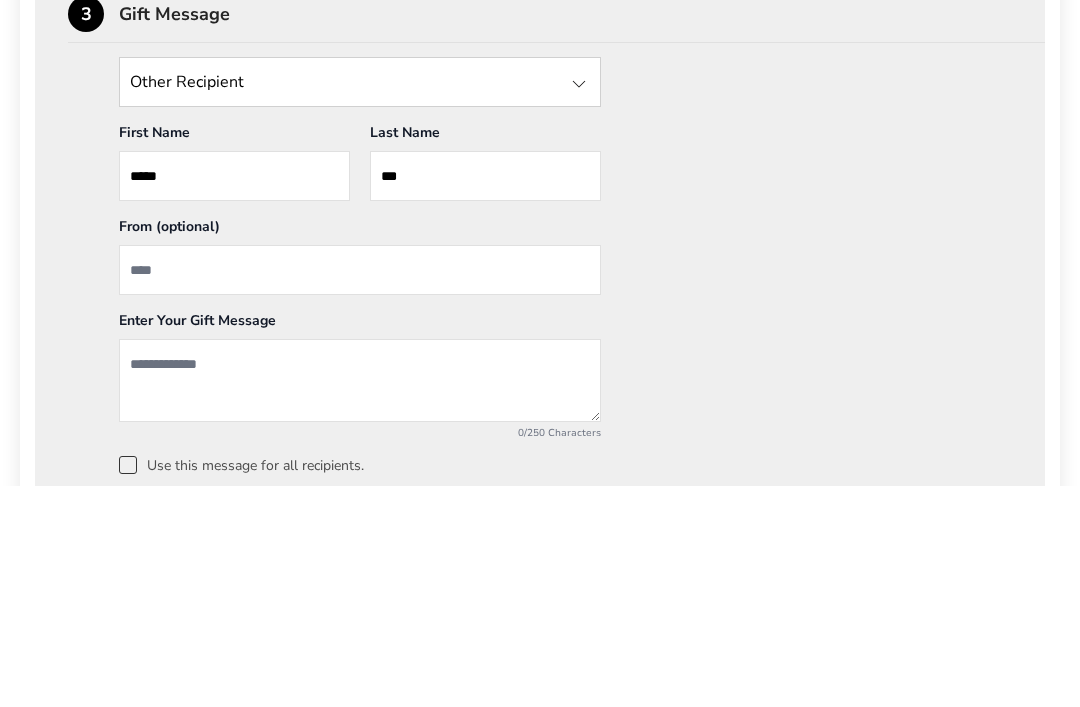 click on "*****" at bounding box center [234, 398] 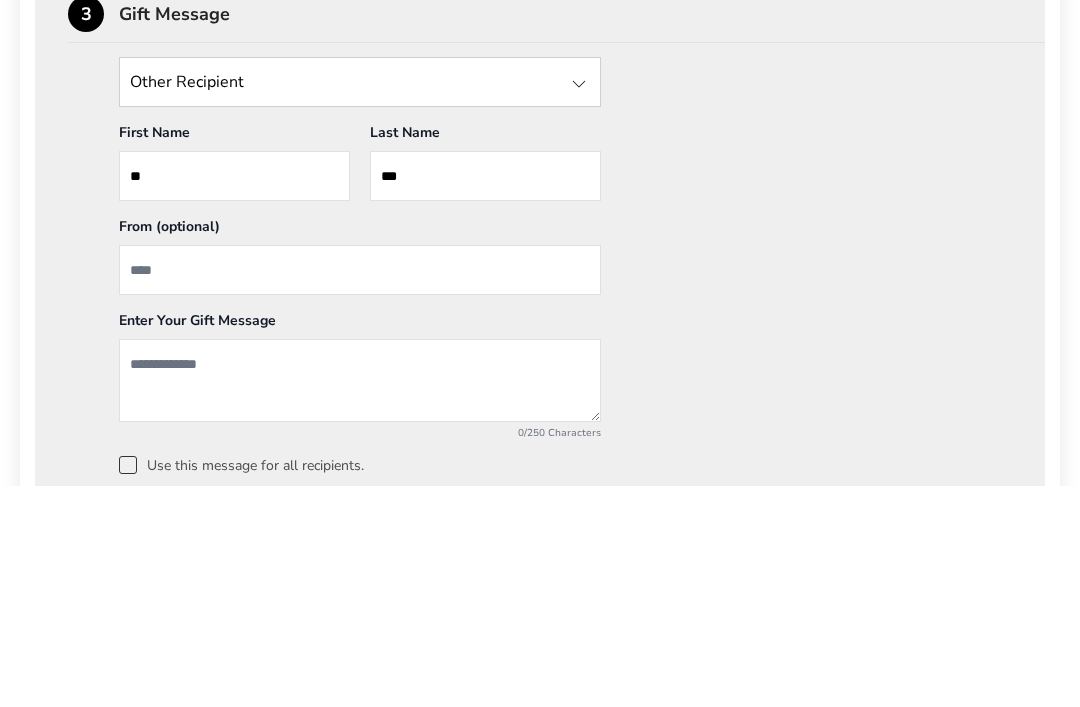 type on "*" 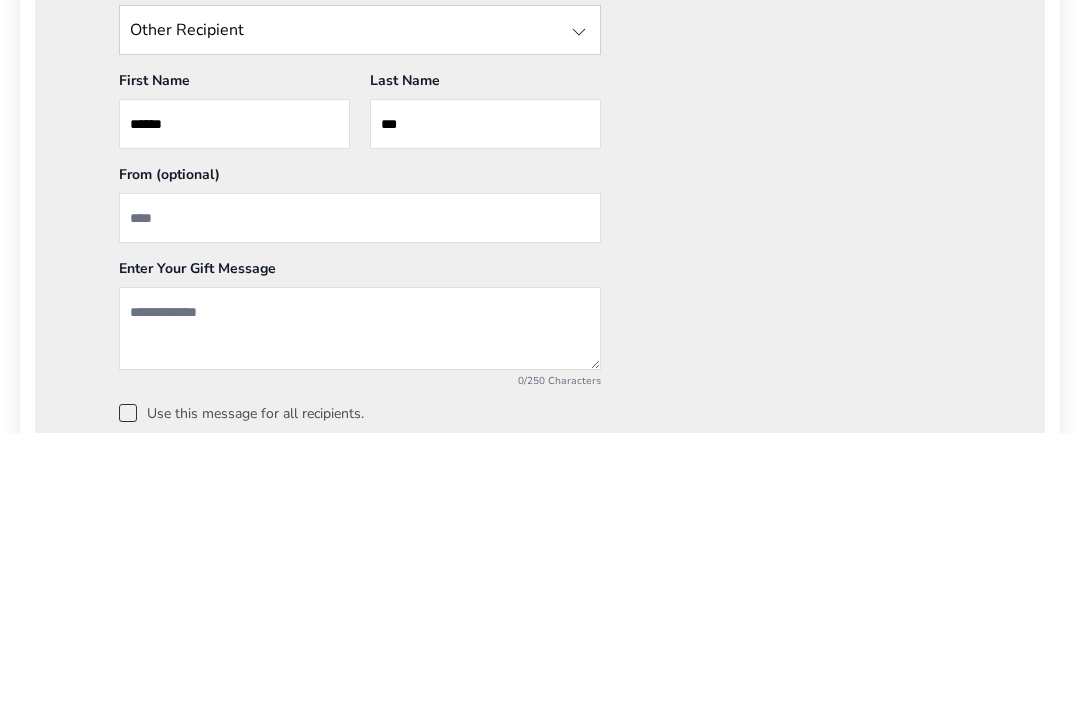 type on "******" 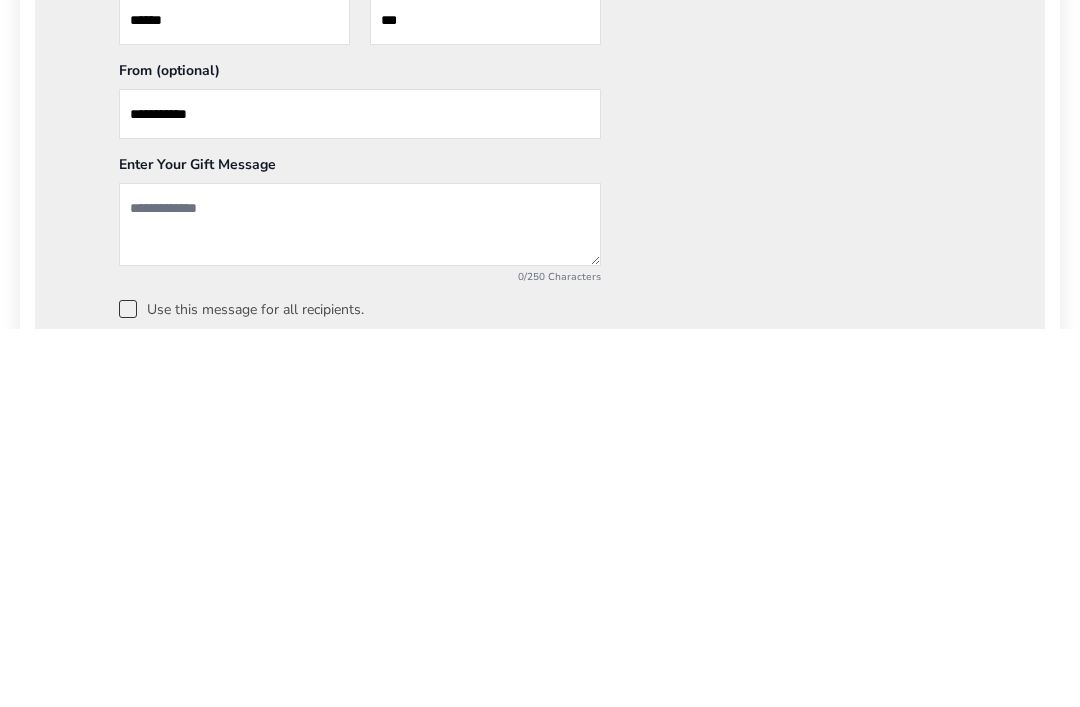 type on "**********" 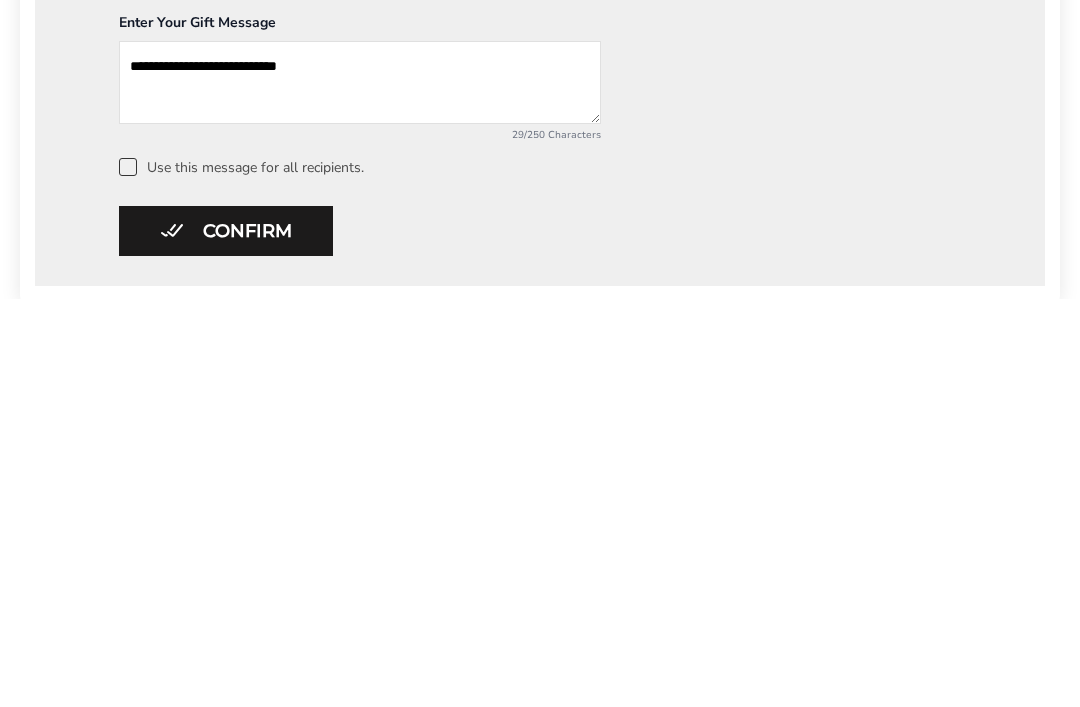 scroll, scrollTop: 853, scrollLeft: 0, axis: vertical 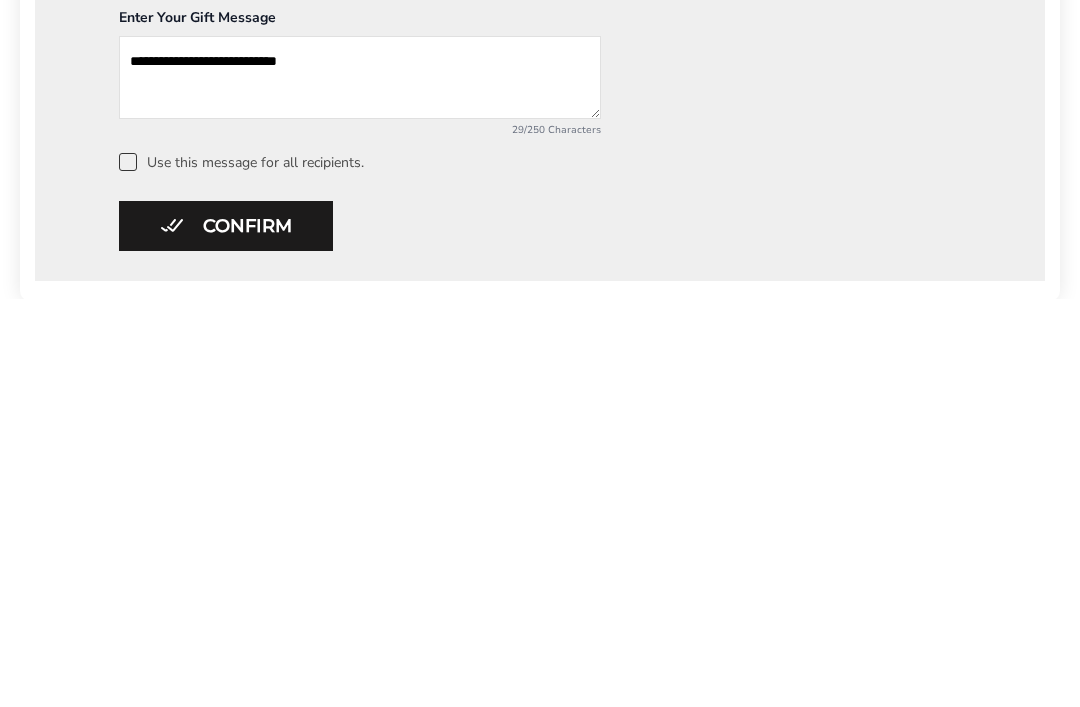 type on "**********" 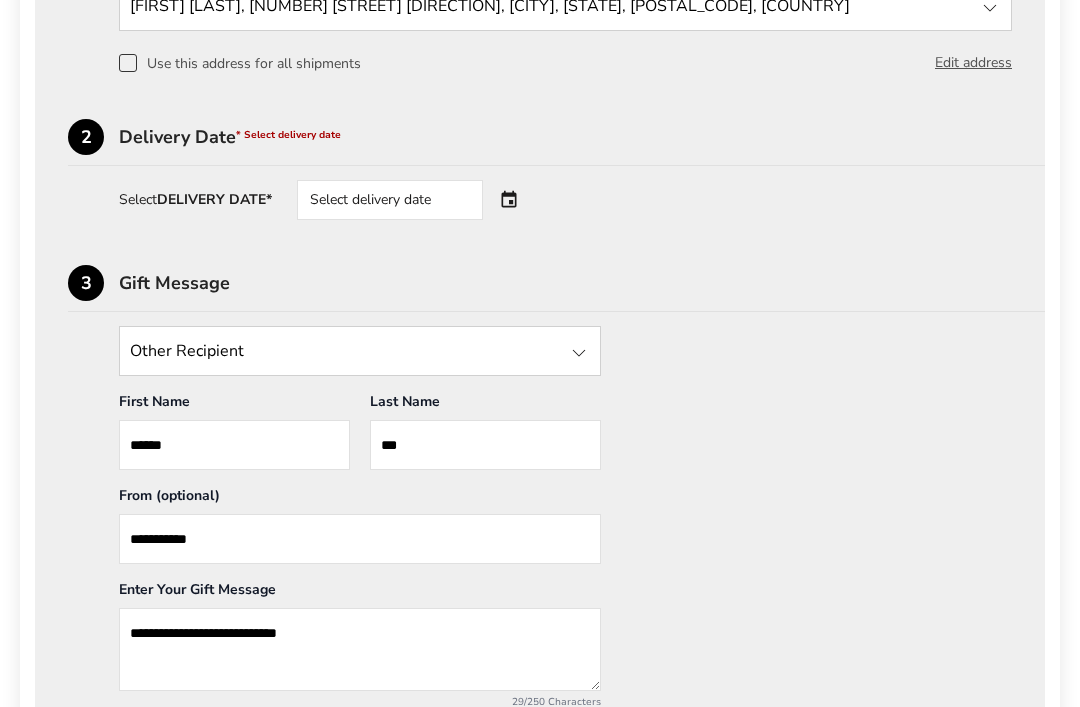 scroll, scrollTop: 690, scrollLeft: 0, axis: vertical 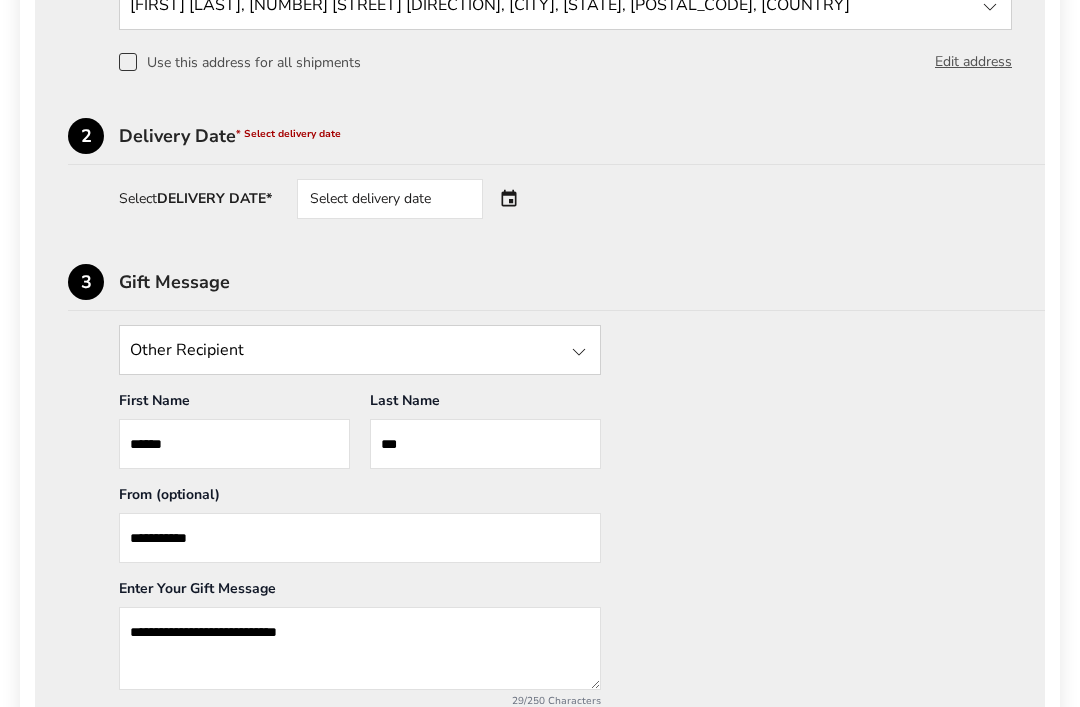 click on "Select delivery date" at bounding box center [418, 199] 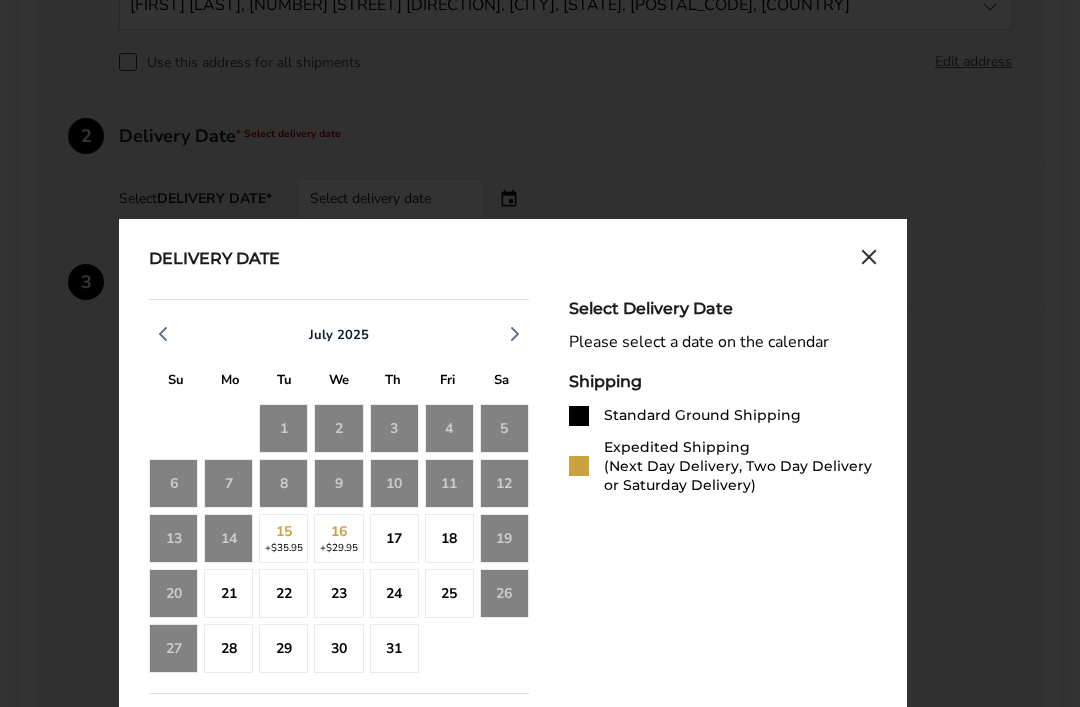 click on "19" 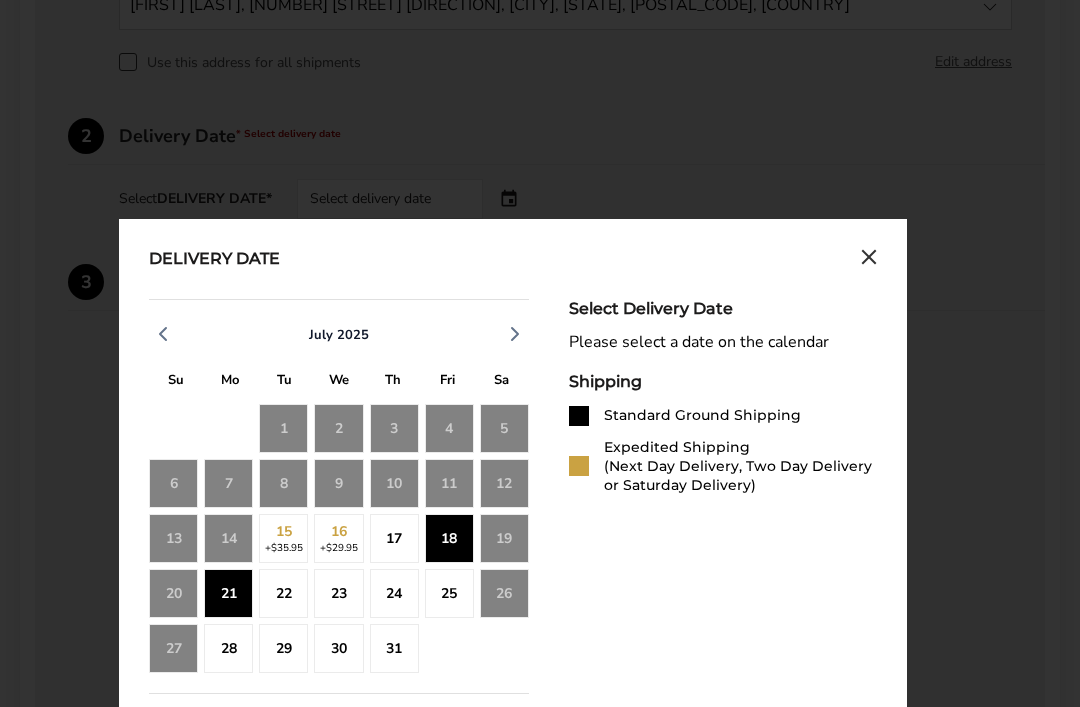 click on "18" 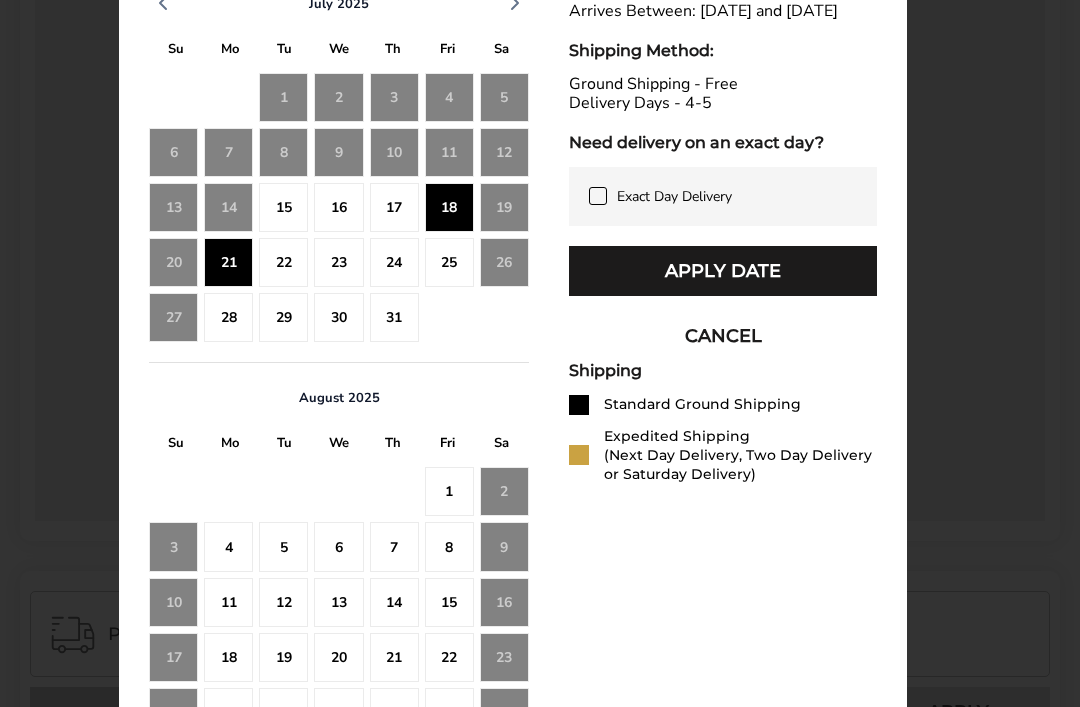 scroll, scrollTop: 1022, scrollLeft: 0, axis: vertical 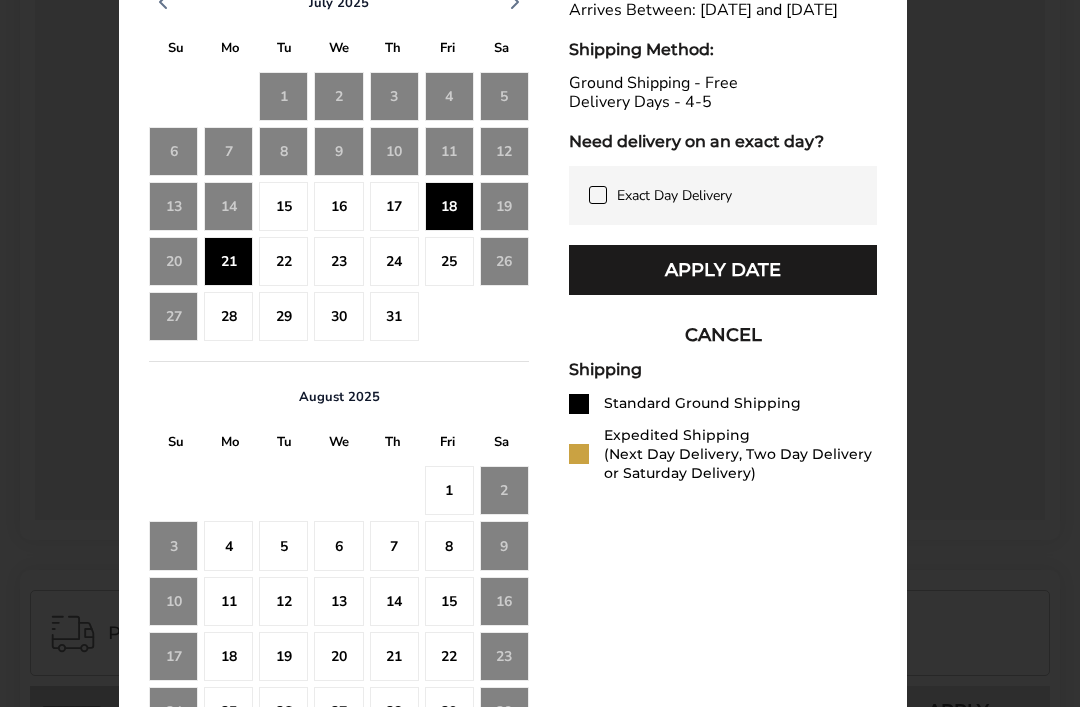 click on "Apply Date" at bounding box center (723, 270) 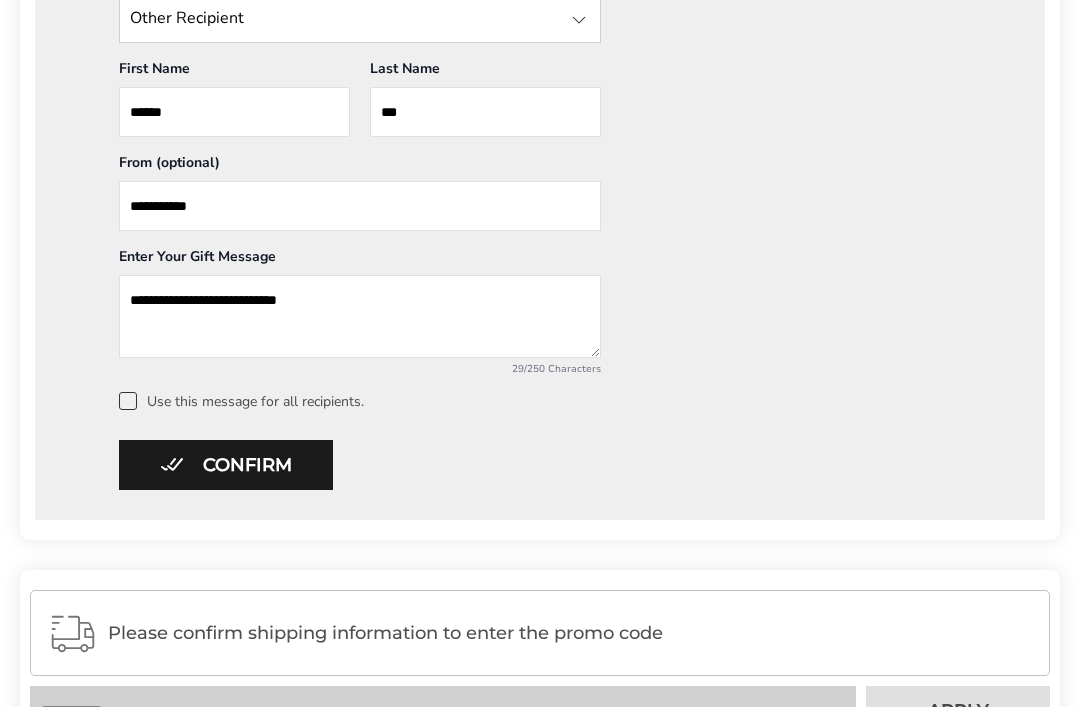 click on "Confirm" at bounding box center [226, 465] 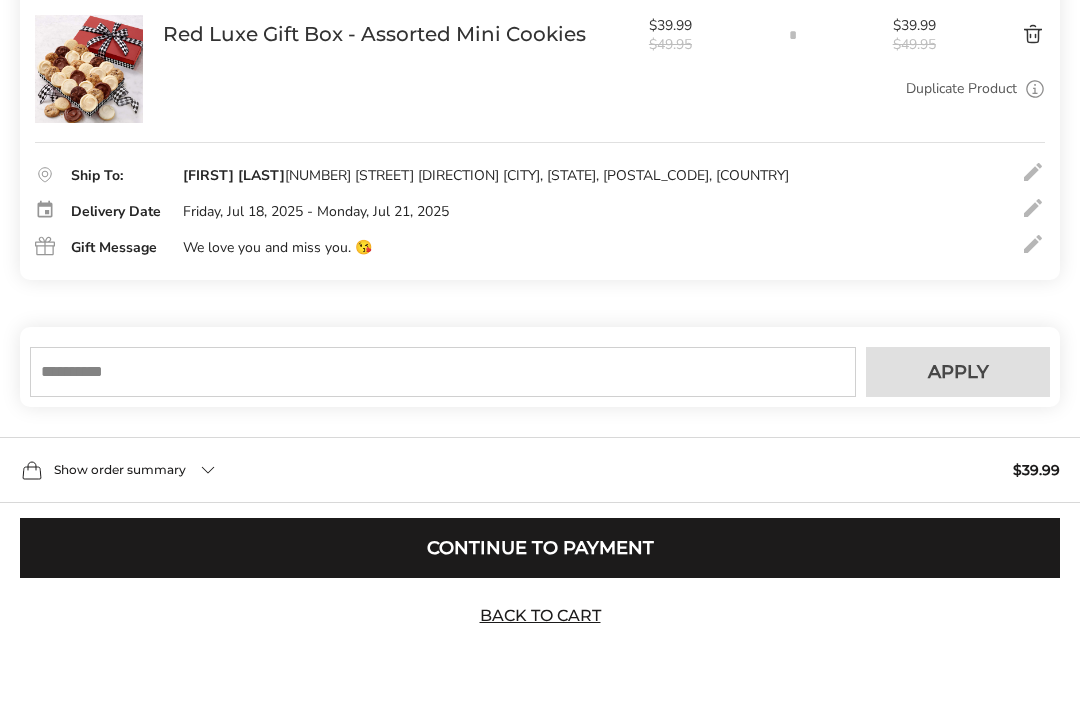 click at bounding box center [443, 372] 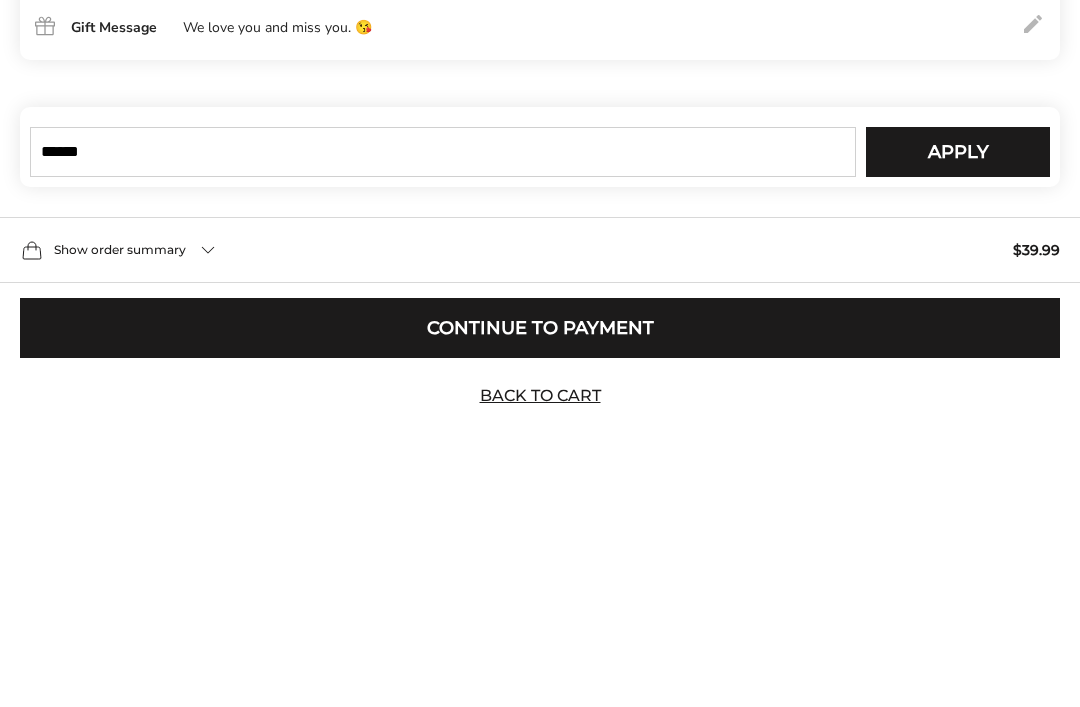 type on "******" 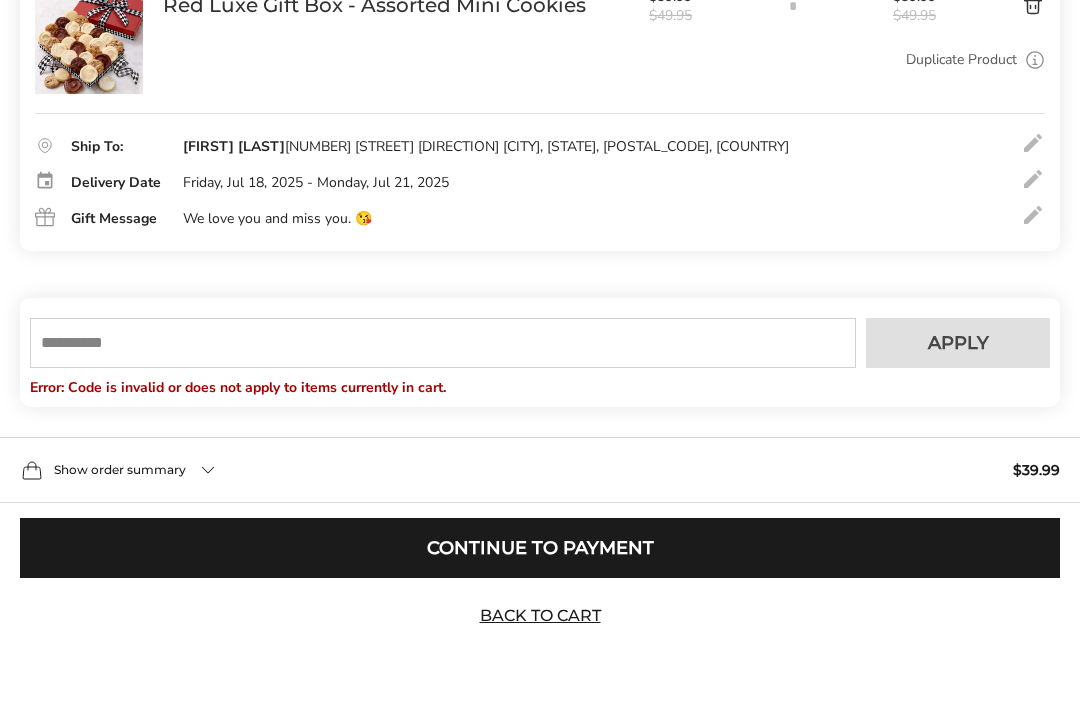 click at bounding box center [443, 343] 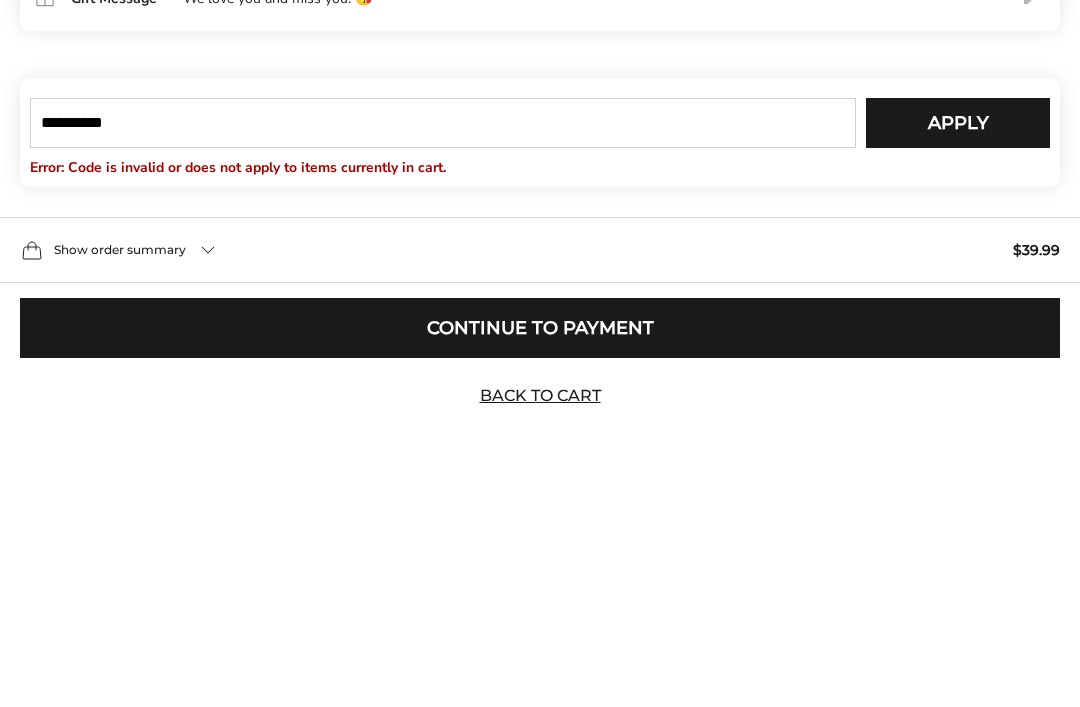 type on "**********" 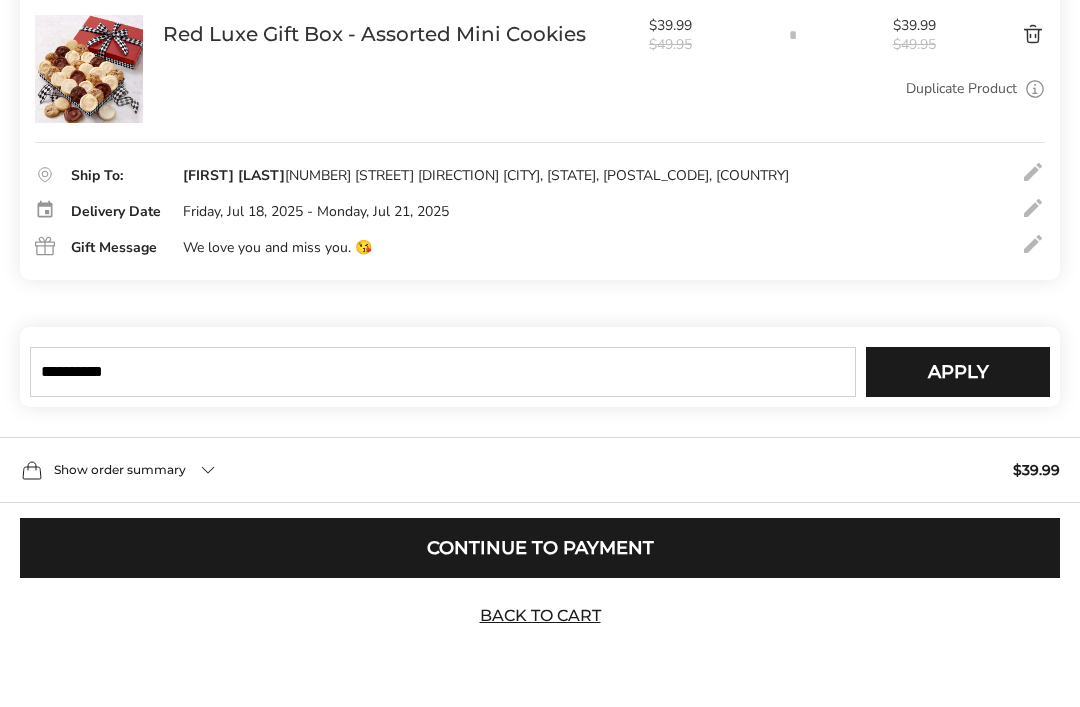 type 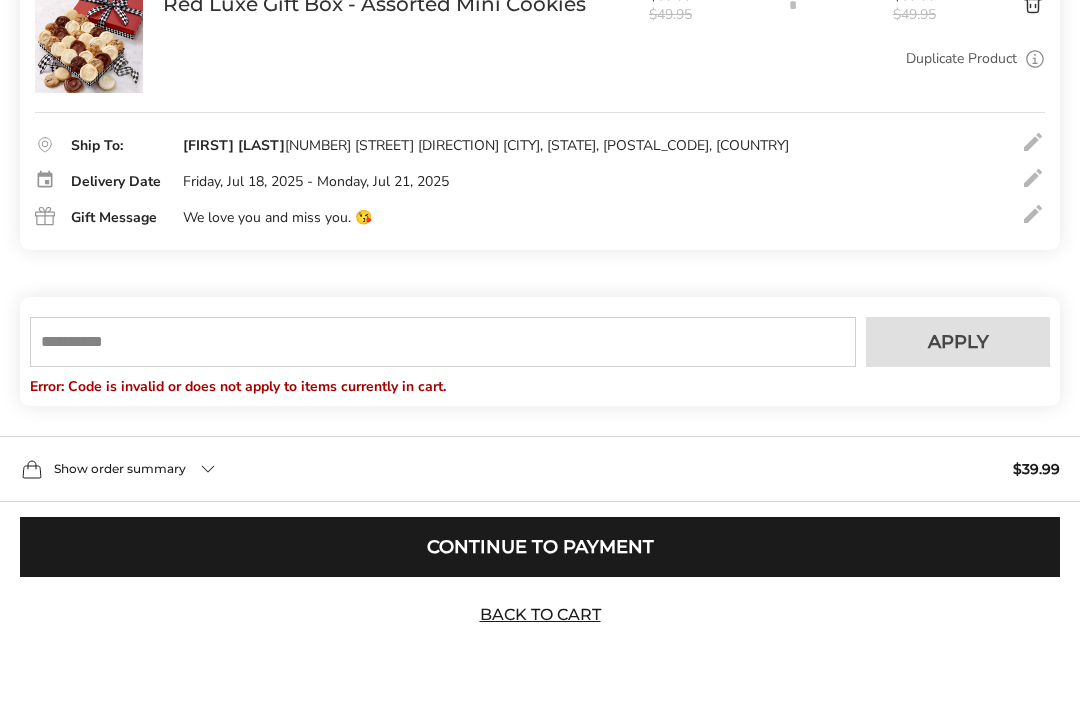 scroll, scrollTop: 431, scrollLeft: 0, axis: vertical 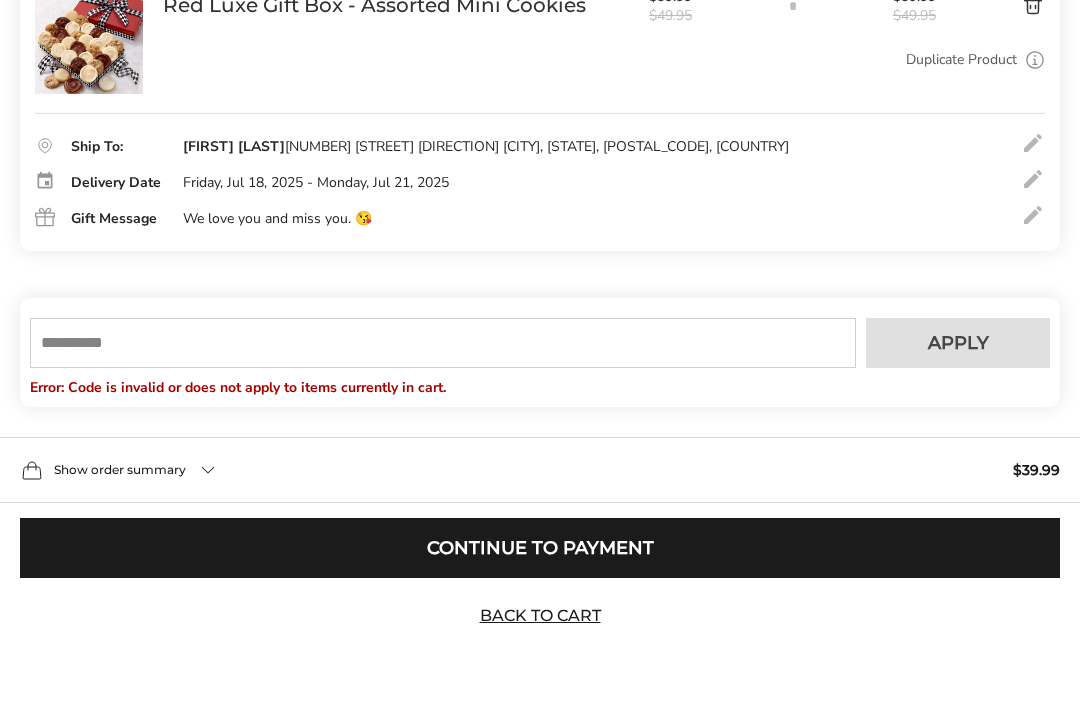 click on "Continue to Payment" at bounding box center (540, 548) 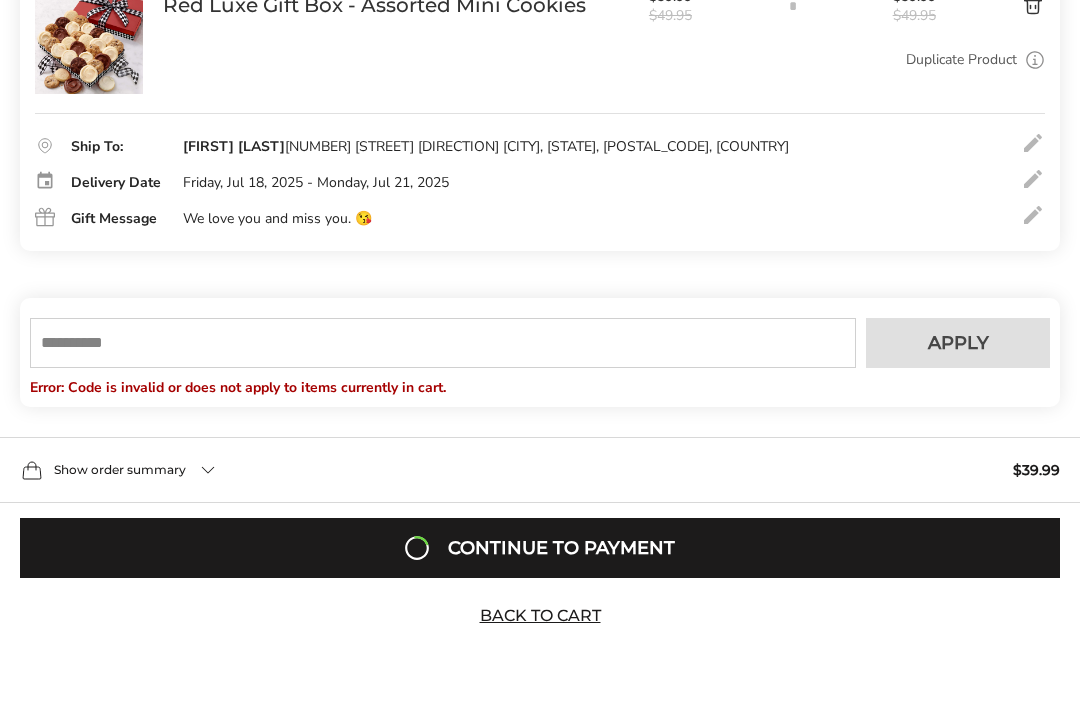 type on "******" 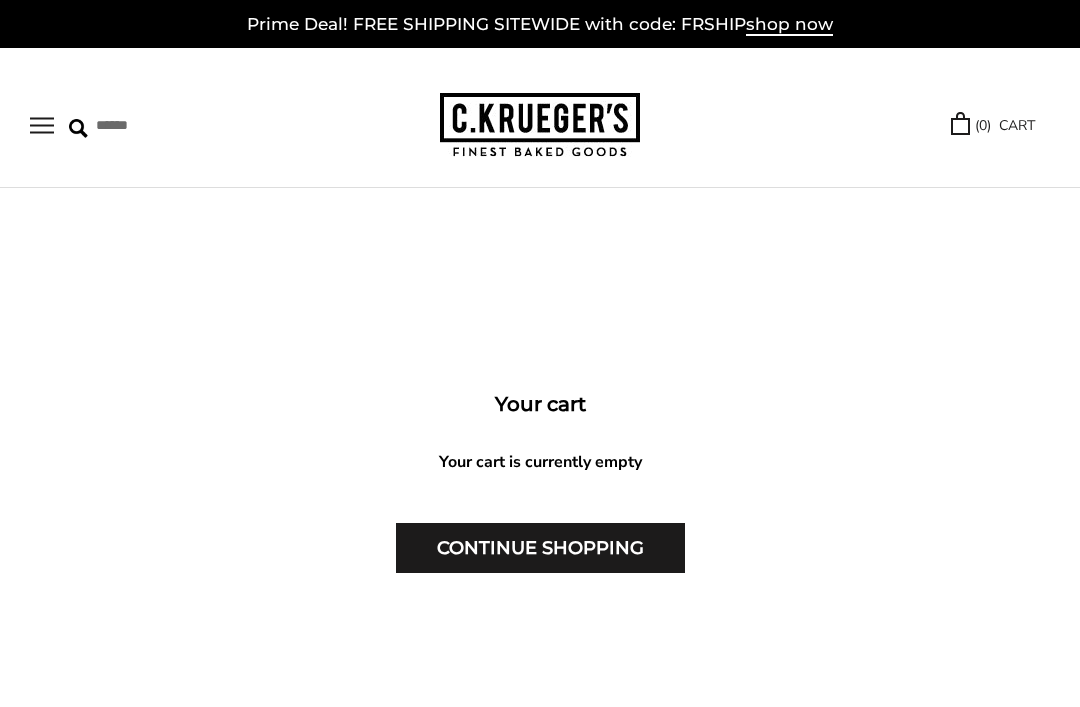 scroll, scrollTop: 0, scrollLeft: 0, axis: both 